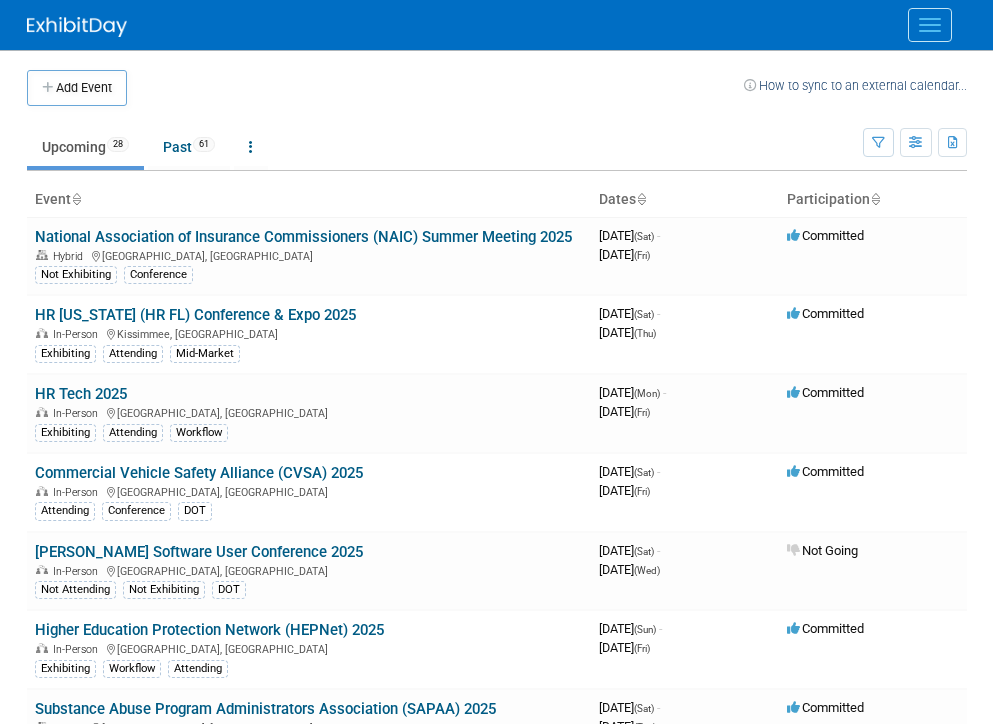 scroll, scrollTop: 0, scrollLeft: 0, axis: both 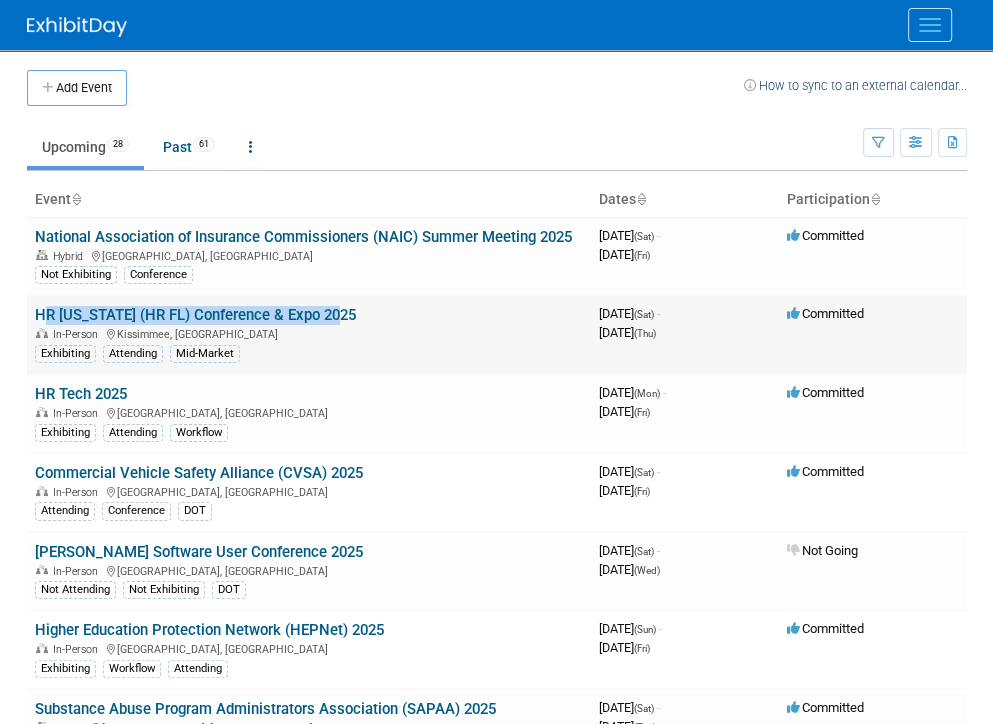 drag, startPoint x: 341, startPoint y: 311, endPoint x: 141, endPoint y: 327, distance: 200.63898 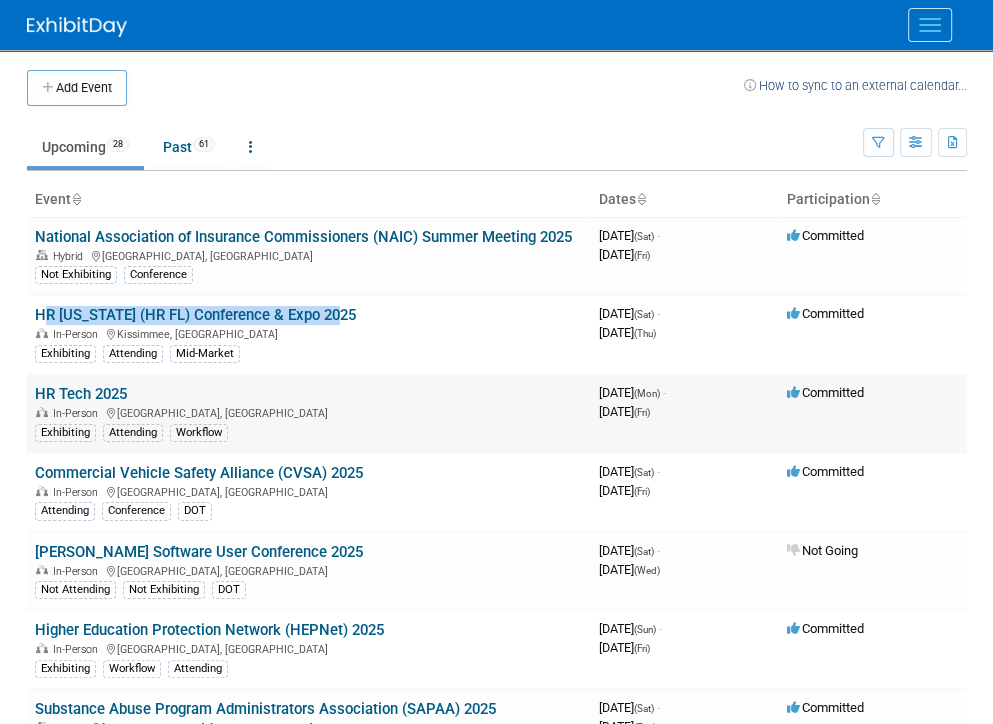 copy on "HR [US_STATE] (HR FL) Conference & Expo 2025" 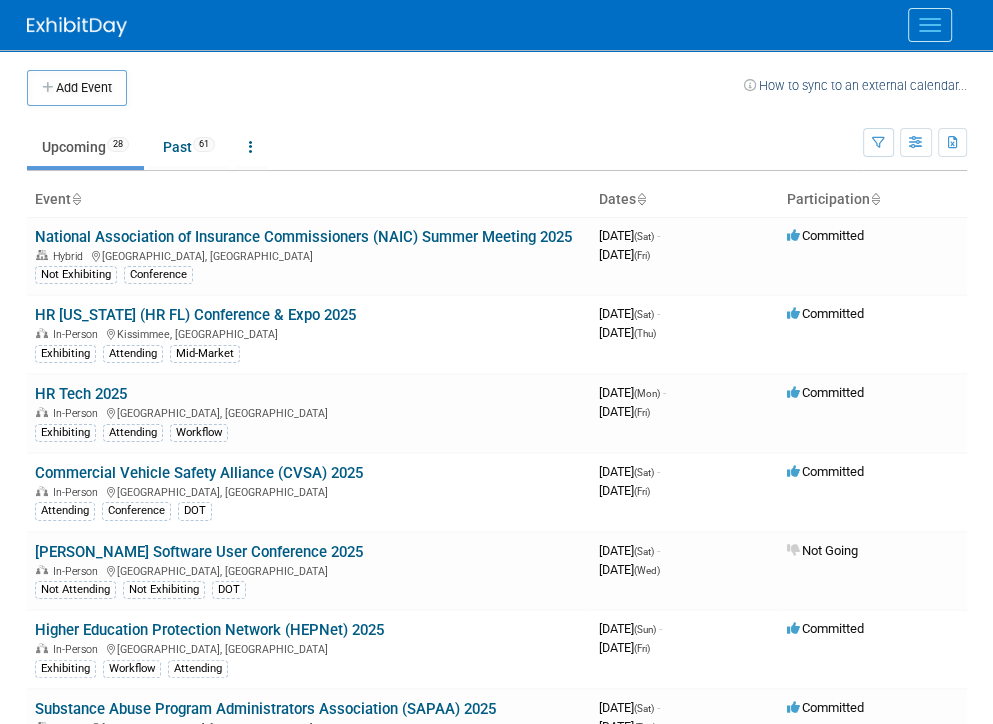 click on "Add Event
How to sync to an external calendar...
New Event
Duplicate Event Warning
There is another event in your workspace with a similar name during the same dates.
Attendance / Format:
<img src="[URL][DOMAIN_NAME]" style="width: 19px; margin-top: 2px; margin-bottom: 2px; margin-left: 2px; filter: grayscale(100%); opacity: 0.75;" />   In-Person
<img src="[URL][DOMAIN_NAME]" style="width: 19px; margin-top: 2px; margin-bottom: 2px; margin-left: 2px; filter: grayscale(100%); opacity: 0.75;" />   Virtual
<img src="[URL][DOMAIN_NAME]" style="width: 19px; margin-top: 2px; margin-bottom: 2px; margin-left: 2px; filter: grayscale(100%); opacity: 0.75;" />   Hybrid
In-Person        In-Person      Virtual      Hybrid
Participation:
Committed" at bounding box center (497, 1189) 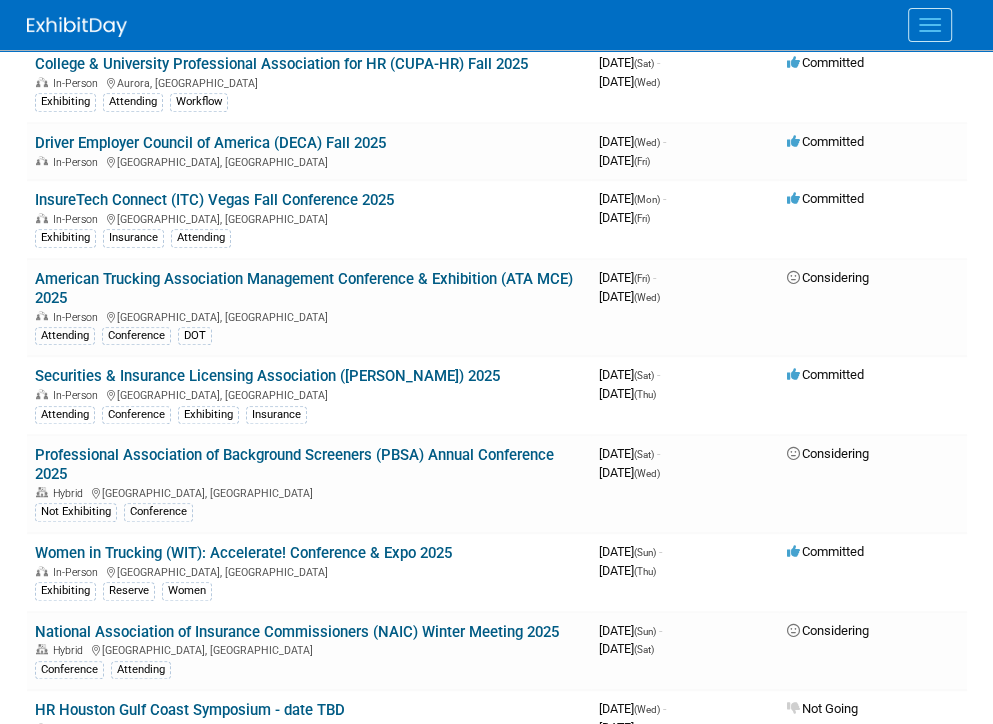 scroll, scrollTop: 700, scrollLeft: 0, axis: vertical 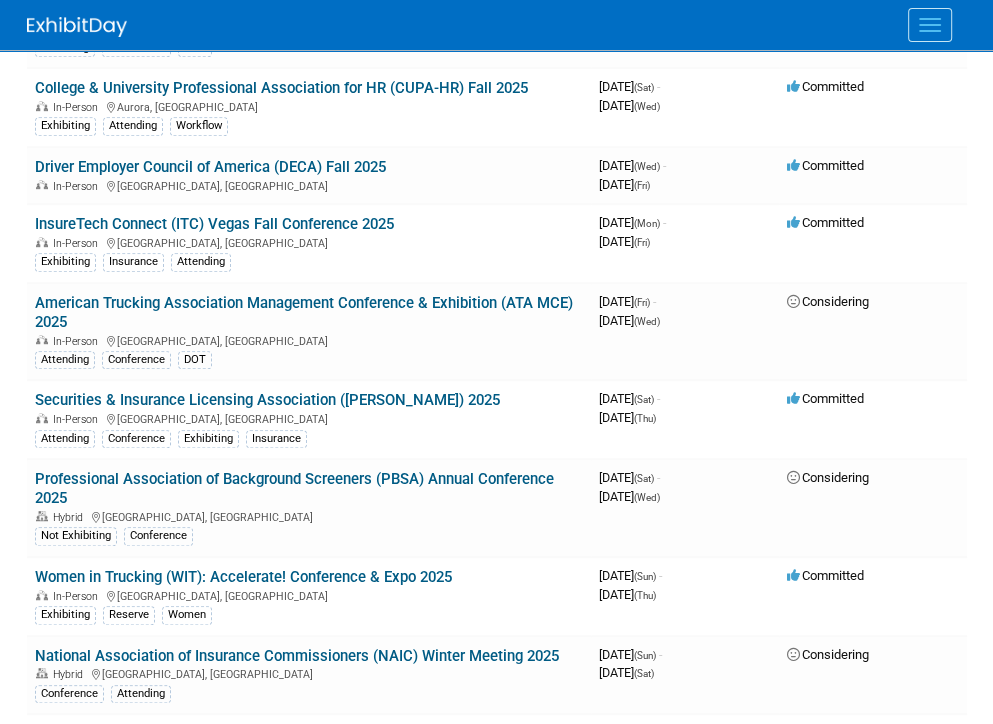 click at bounding box center [0, 0] 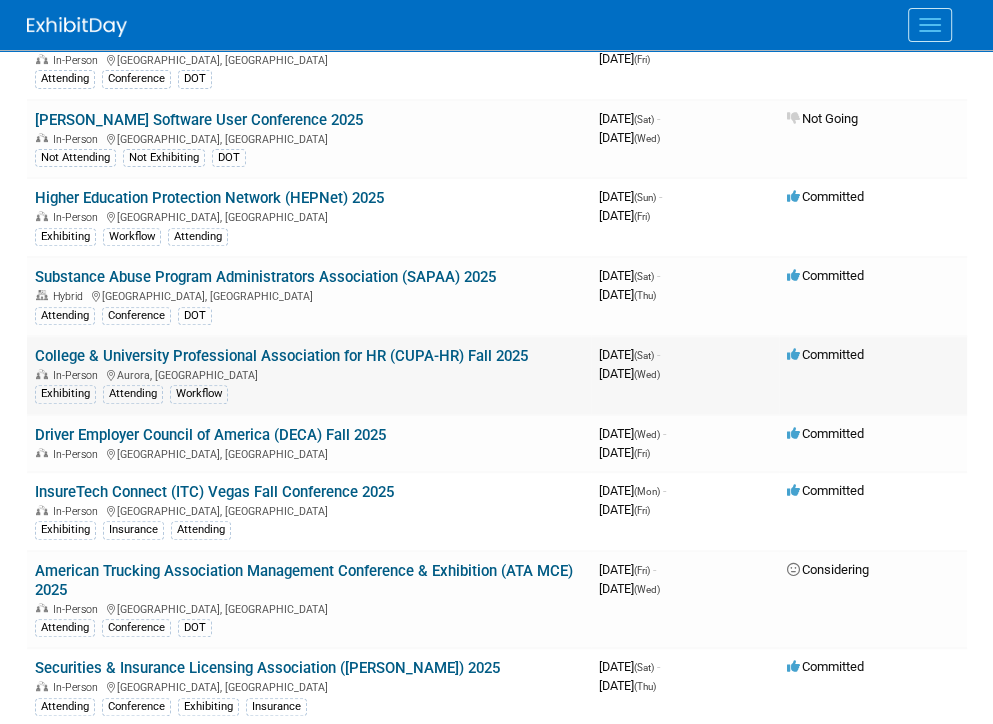 scroll, scrollTop: 300, scrollLeft: 0, axis: vertical 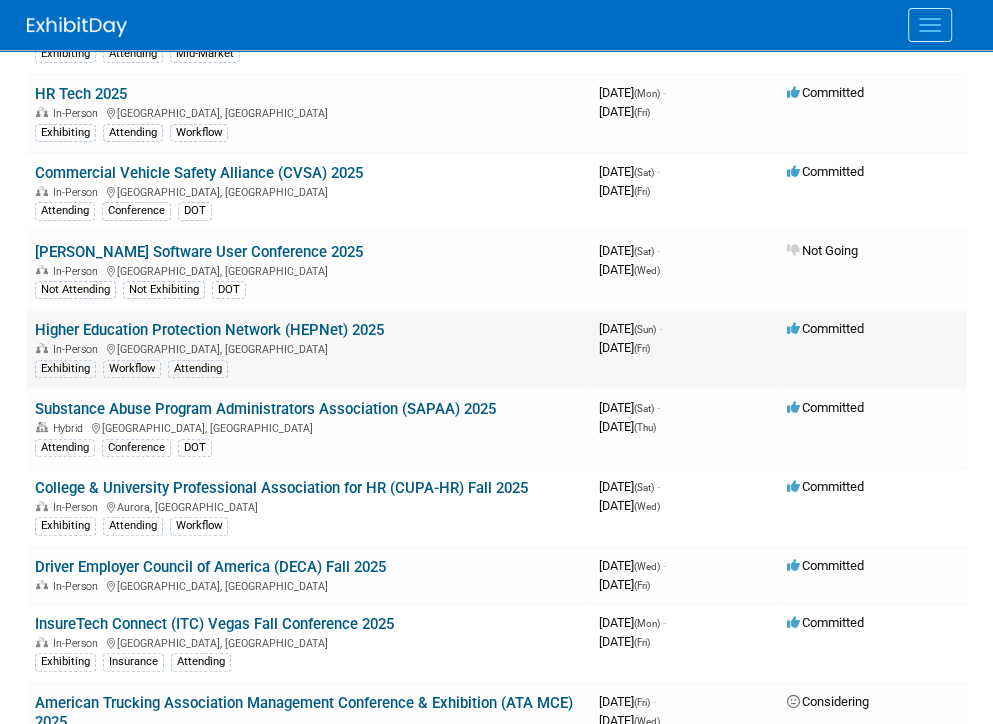 drag, startPoint x: 408, startPoint y: 325, endPoint x: 36, endPoint y: 335, distance: 372.1344 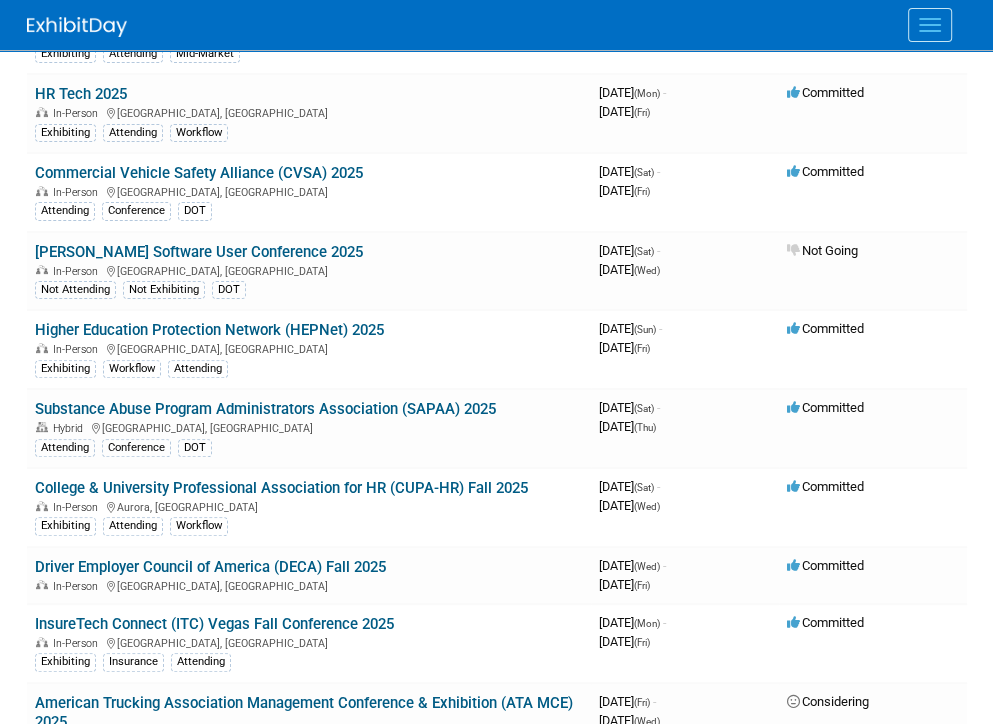 copy on "Higher Education Protection Network (HEPNet) 2025" 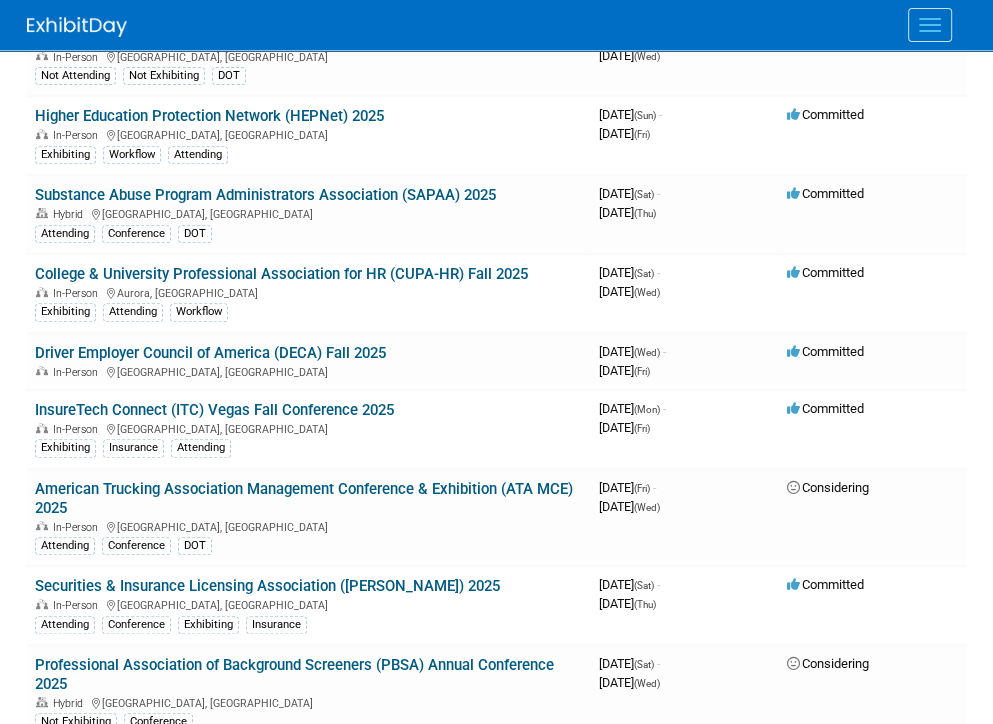 scroll, scrollTop: 500, scrollLeft: 0, axis: vertical 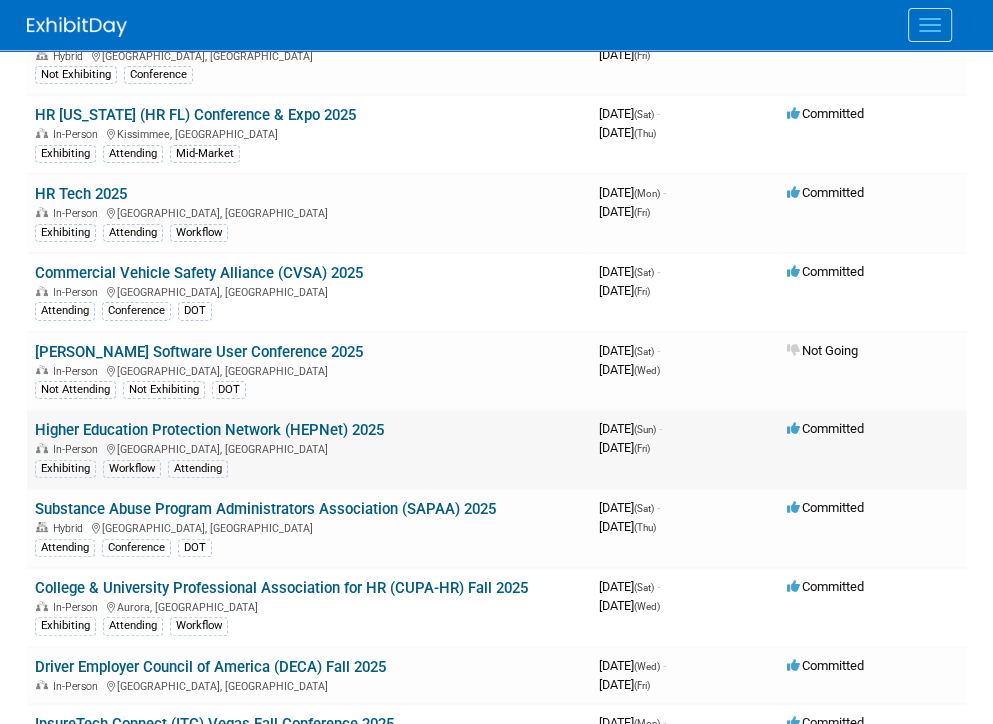 click on "Higher Education Protection Network (HEPNet) 2025" at bounding box center (209, 430) 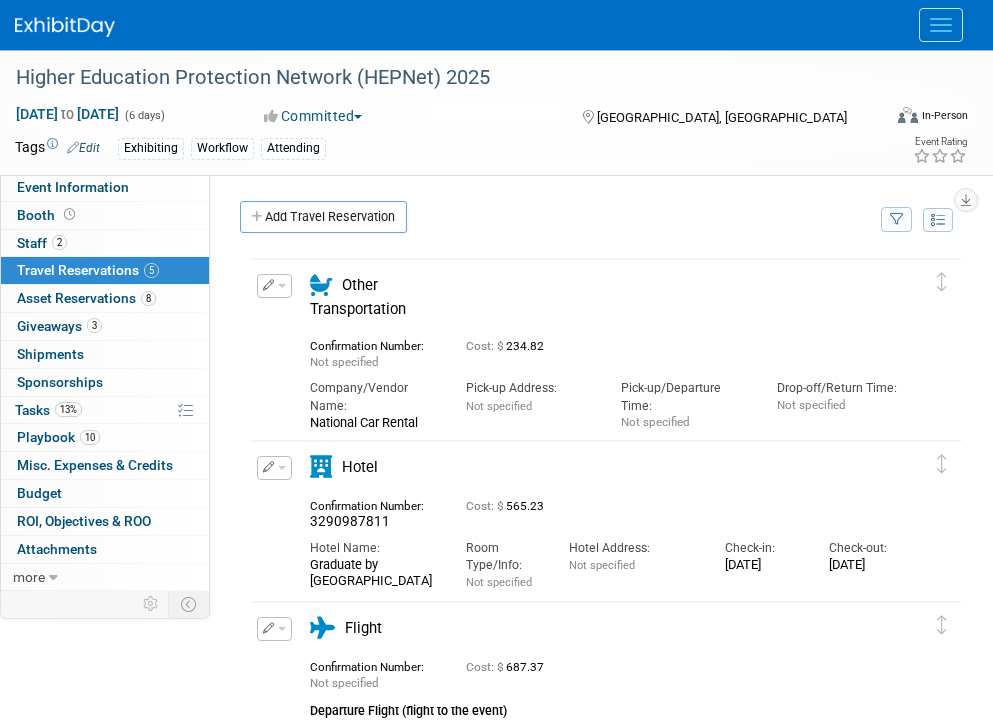 scroll, scrollTop: 200, scrollLeft: 0, axis: vertical 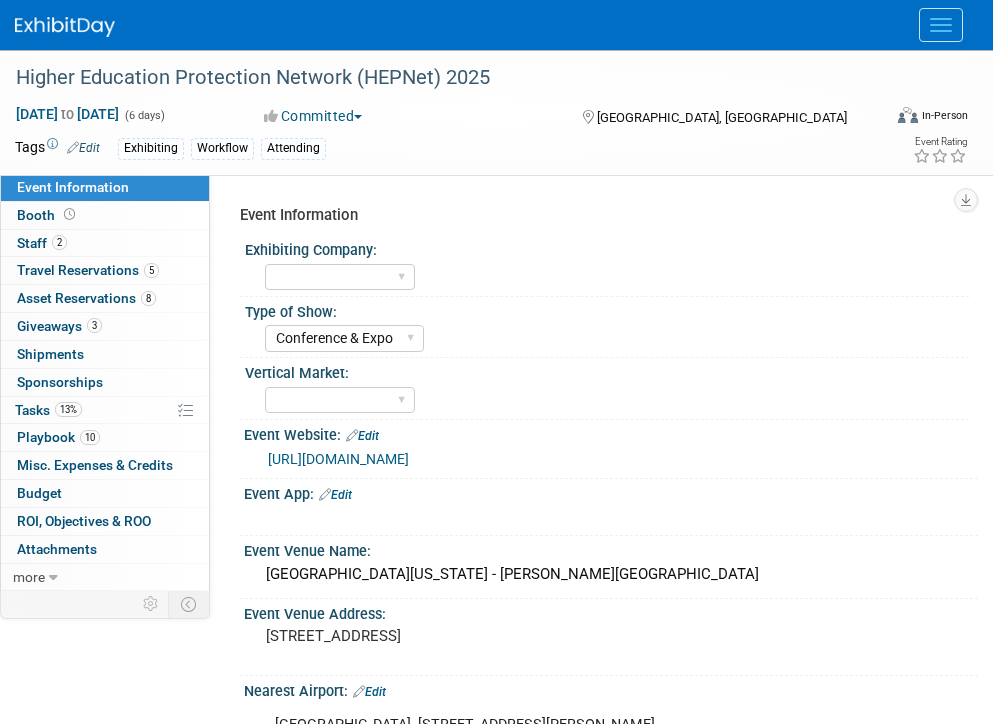 select on "Conference & Expo" 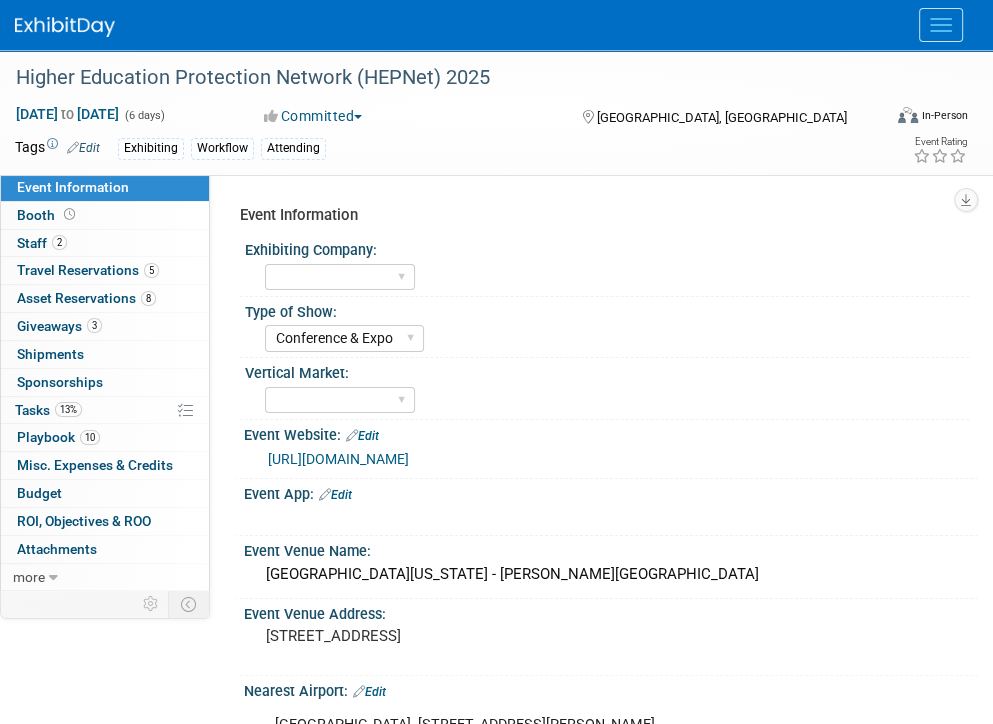scroll, scrollTop: 0, scrollLeft: 0, axis: both 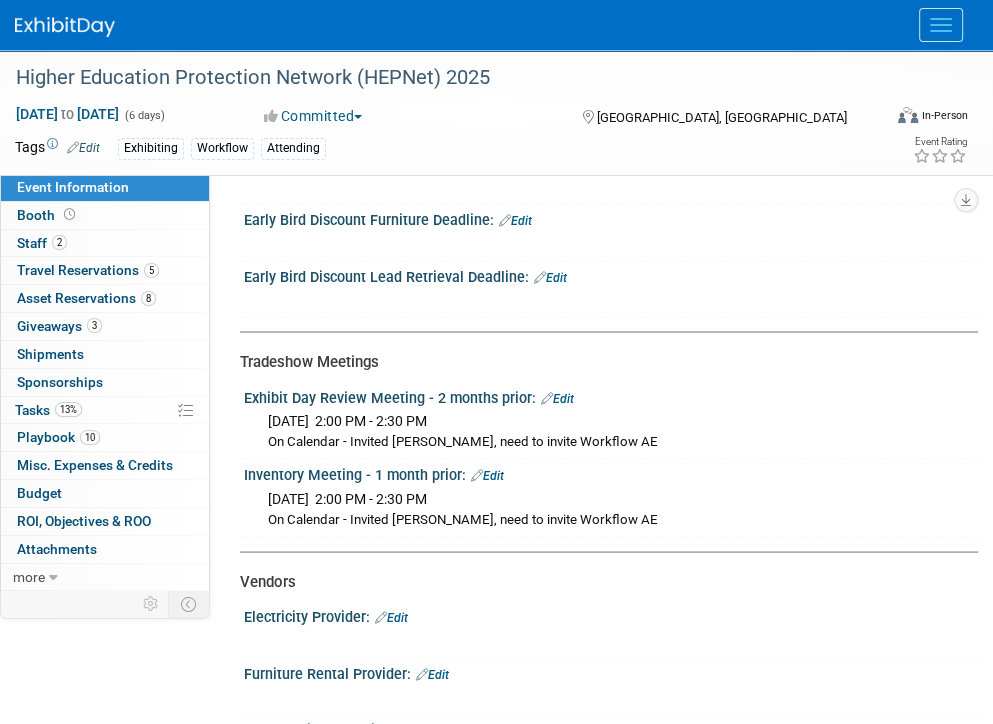 click on "Tue. Jul 29, 2025  2:00 PM - 2:30 PM
On Calendar - Invited Teresa, need to invite Workflow AE" at bounding box center (611, 428) 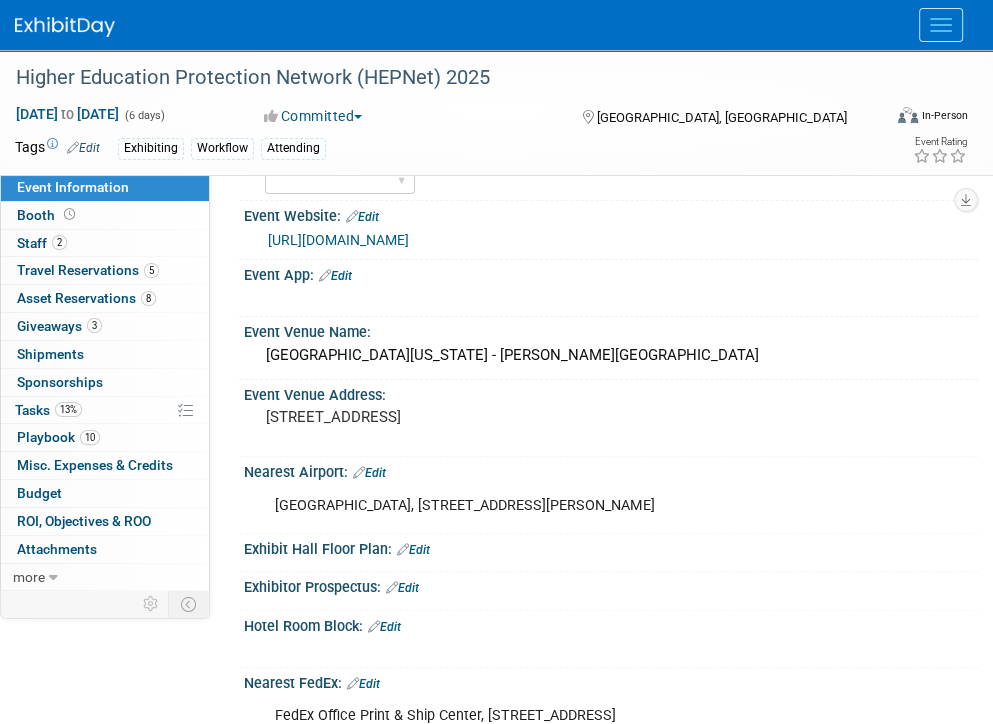 scroll, scrollTop: 0, scrollLeft: 0, axis: both 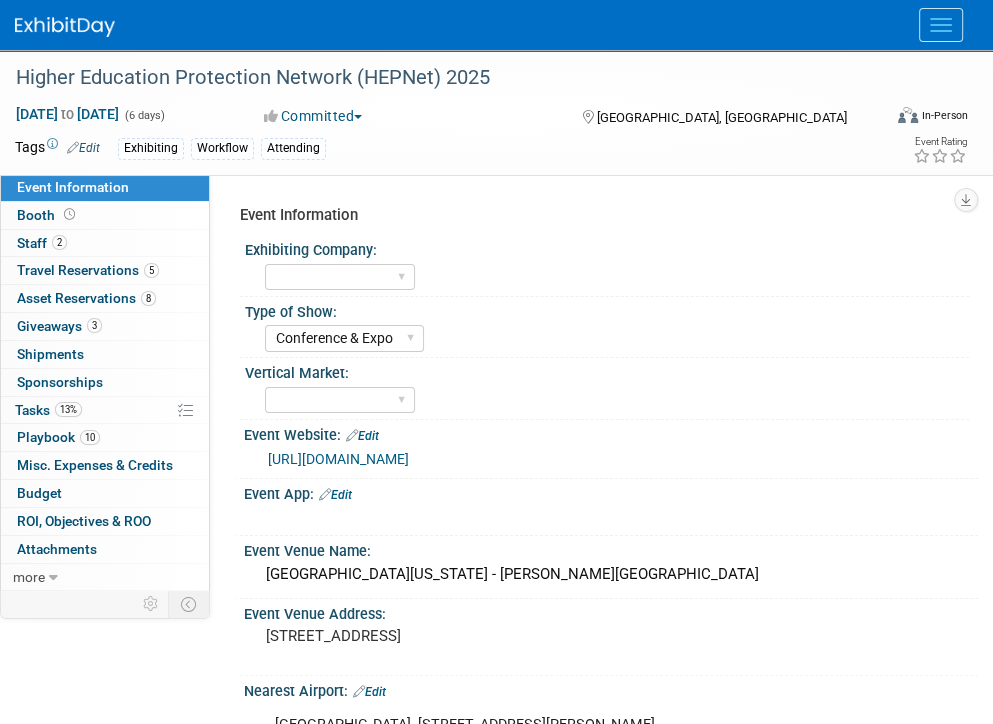 click on "https://www.higheredprotection.org/conference" at bounding box center [338, 459] 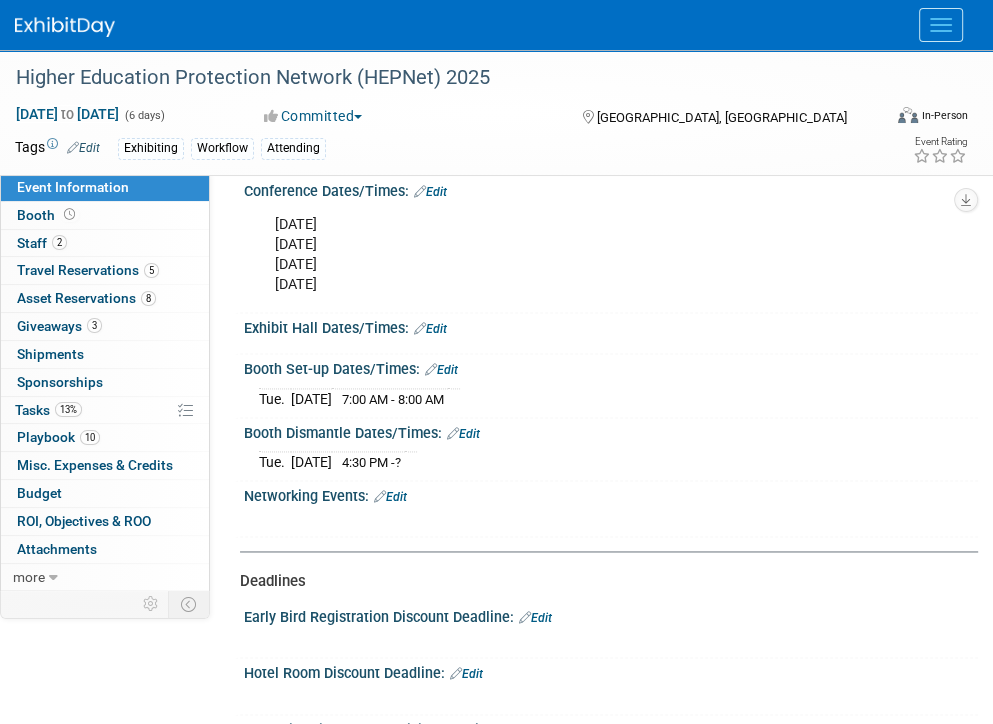 scroll, scrollTop: 1600, scrollLeft: 0, axis: vertical 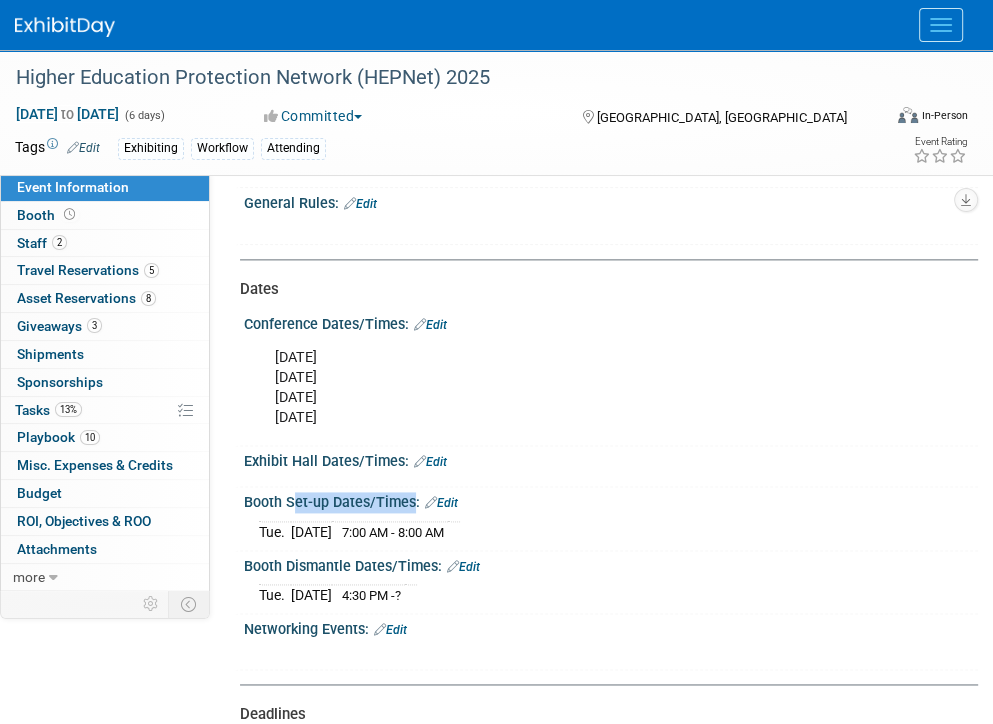 drag, startPoint x: 285, startPoint y: 507, endPoint x: 405, endPoint y: 512, distance: 120.10412 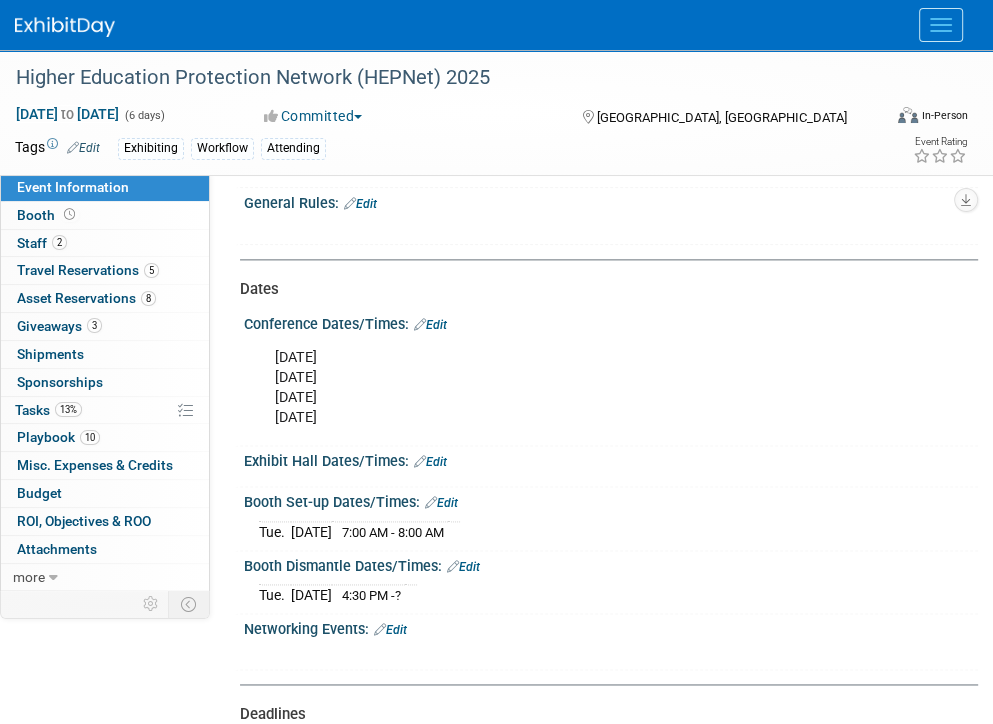 drag, startPoint x: 405, startPoint y: 512, endPoint x: 373, endPoint y: 531, distance: 37.215588 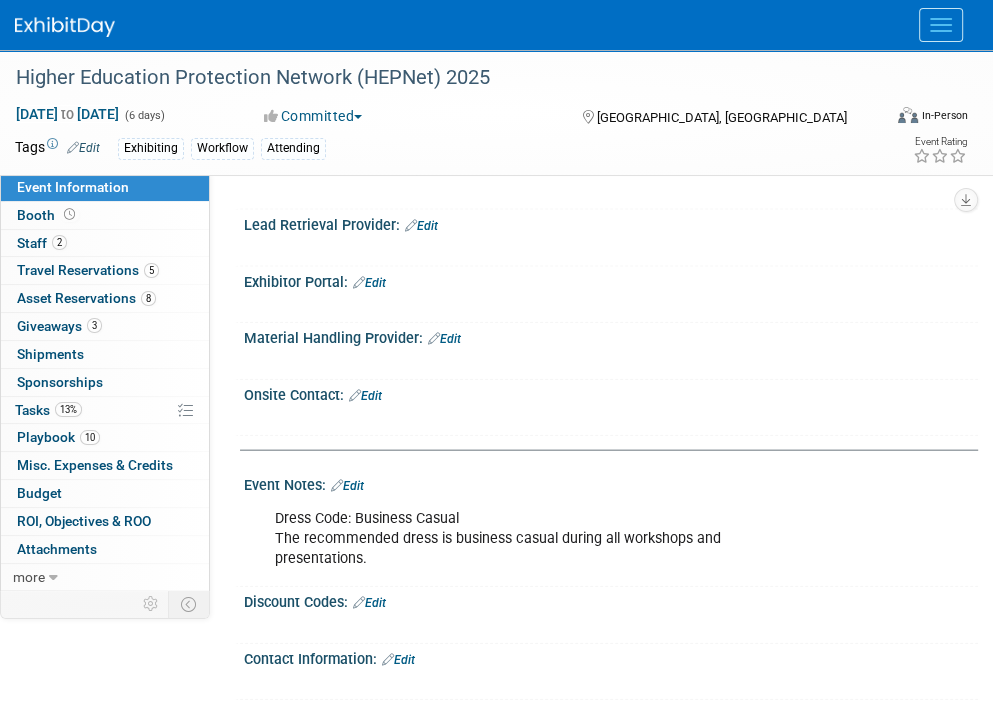 scroll, scrollTop: 2792, scrollLeft: 0, axis: vertical 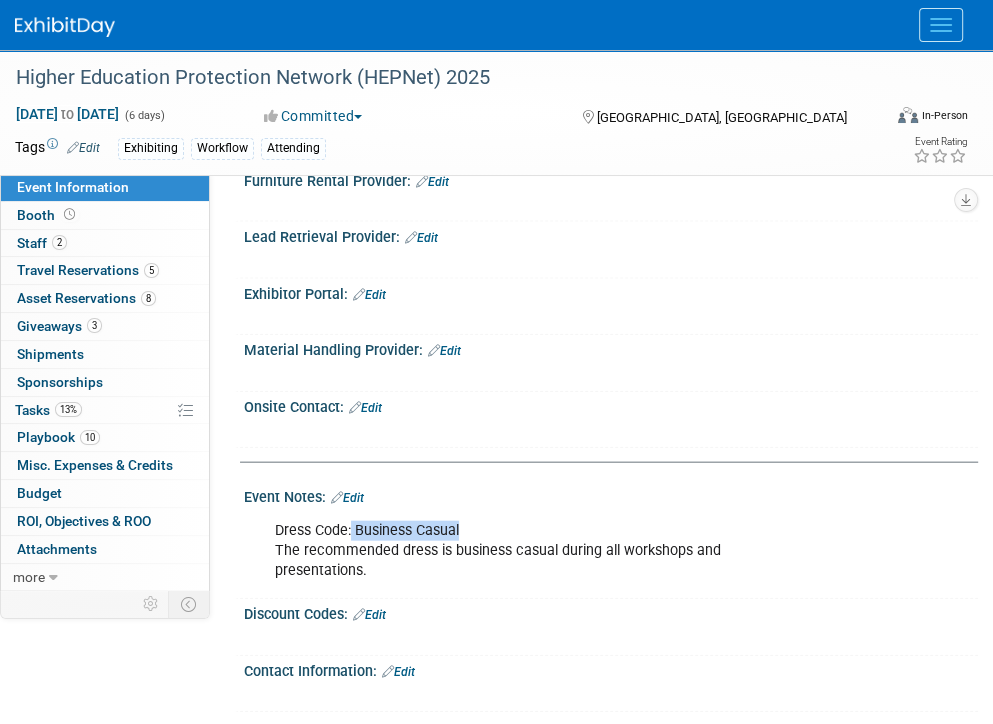 drag, startPoint x: 352, startPoint y: 523, endPoint x: 471, endPoint y: 529, distance: 119.15116 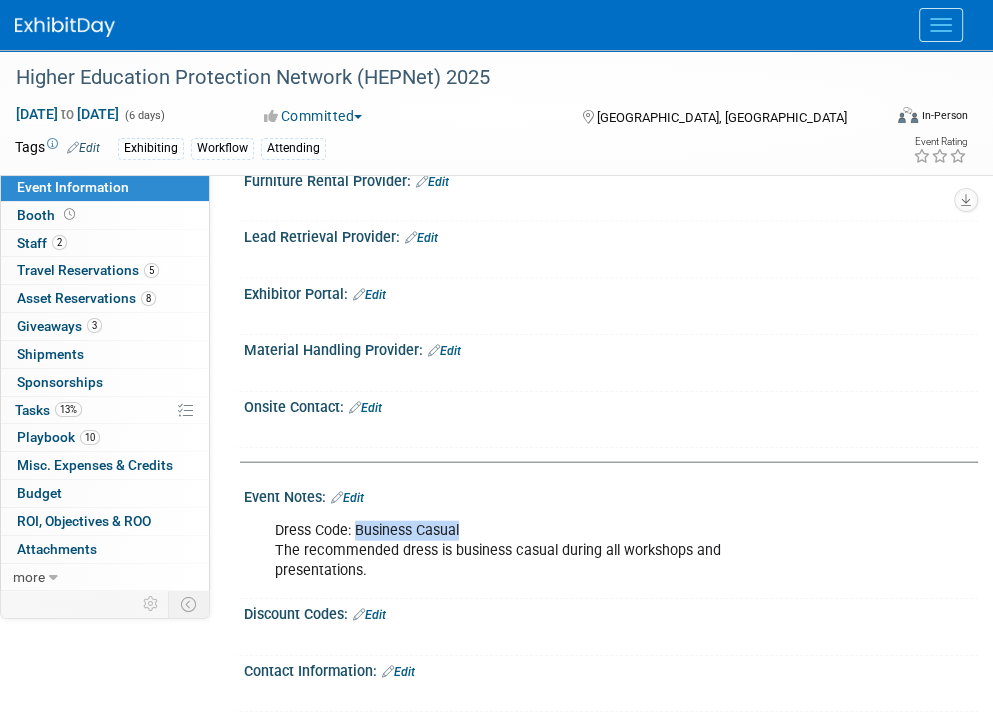 drag, startPoint x: 357, startPoint y: 525, endPoint x: 464, endPoint y: 531, distance: 107.16809 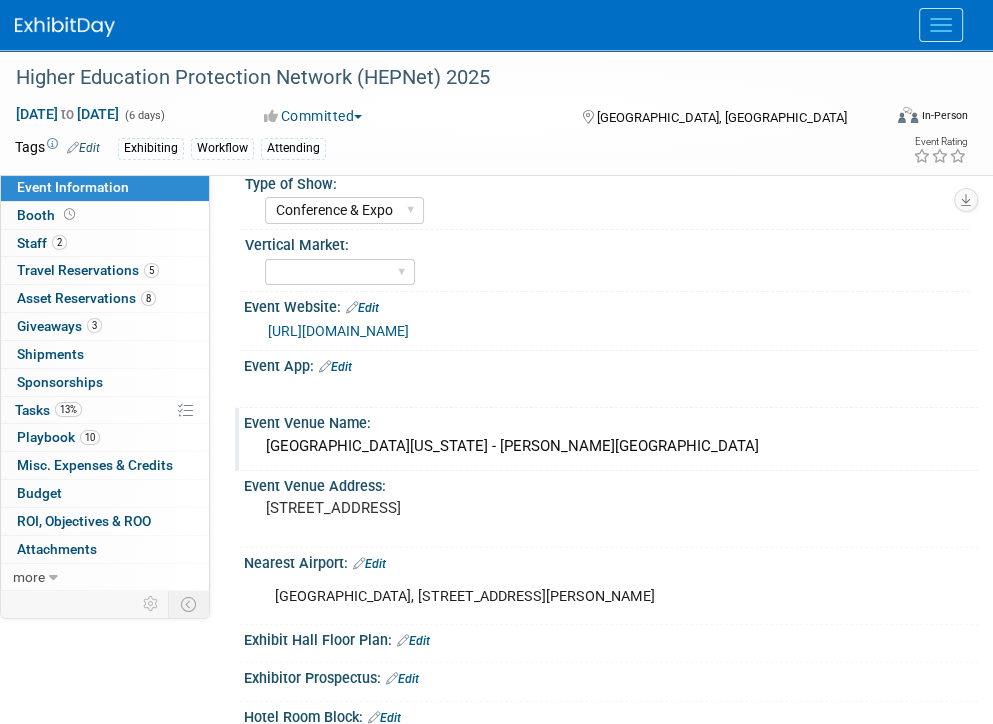 scroll, scrollTop: 92, scrollLeft: 0, axis: vertical 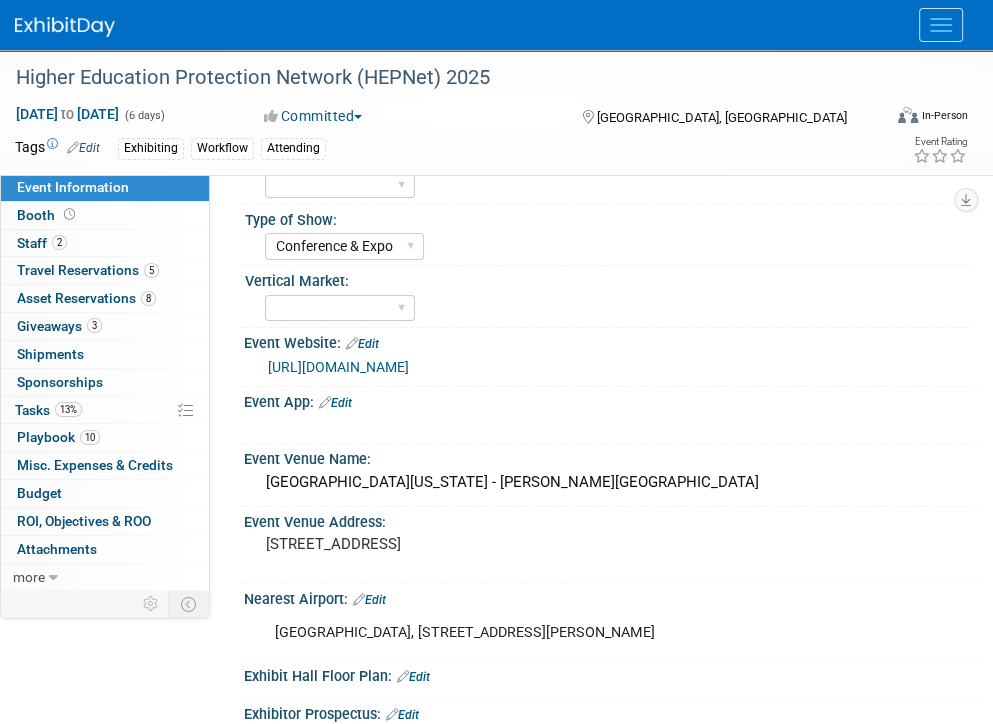 click on "https://www.higheredprotection.org/conference" at bounding box center (338, 367) 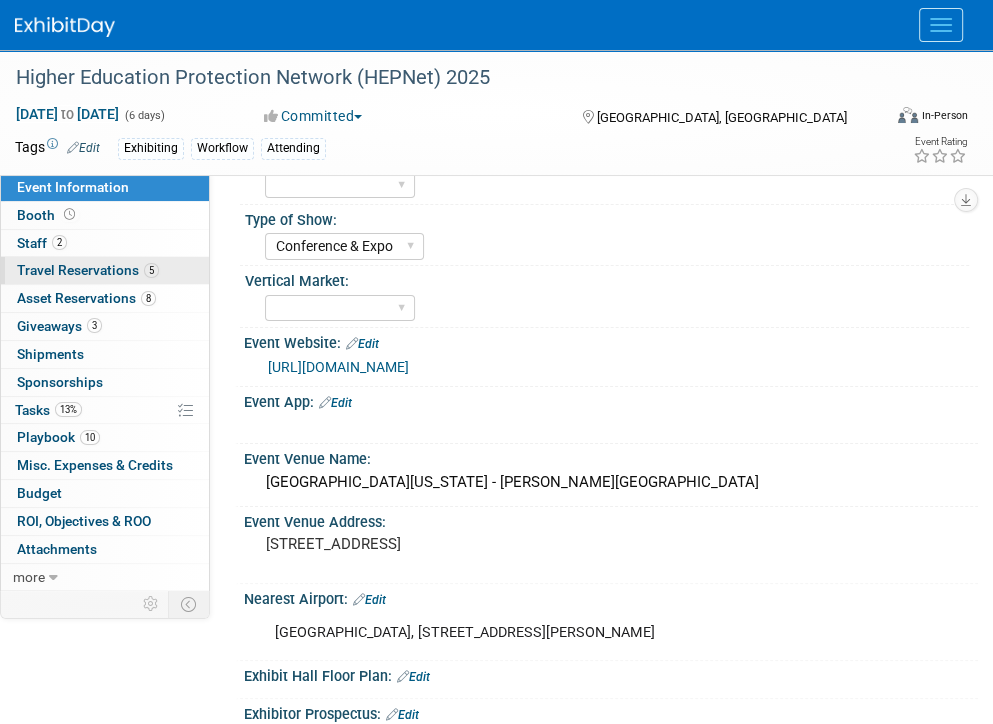 click on "Travel Reservations 5" at bounding box center (88, 270) 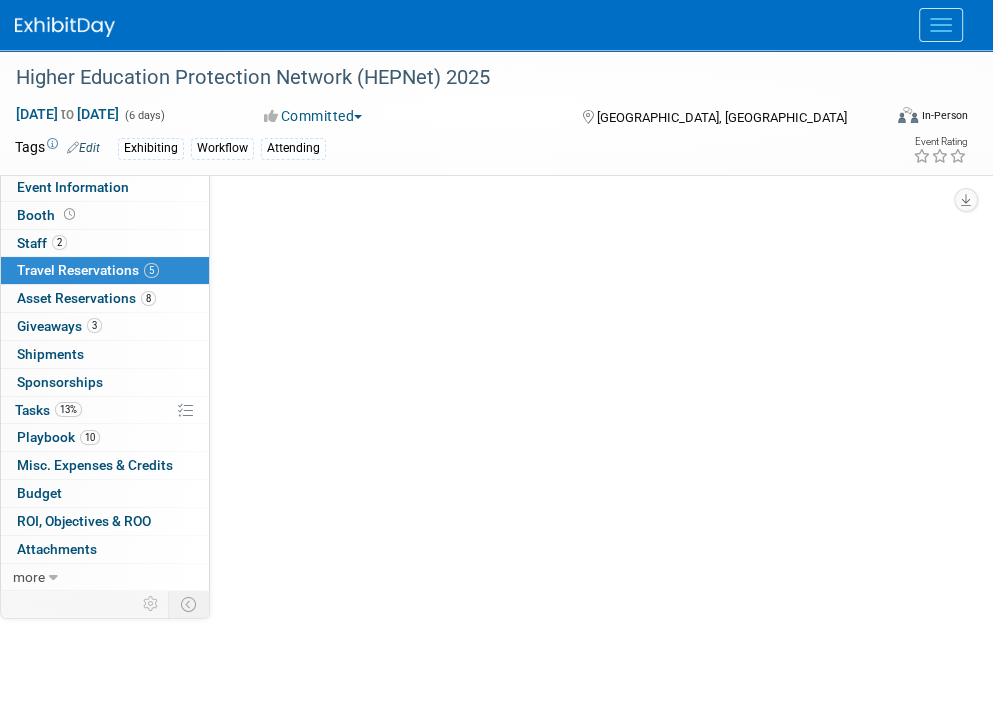 scroll, scrollTop: 0, scrollLeft: 0, axis: both 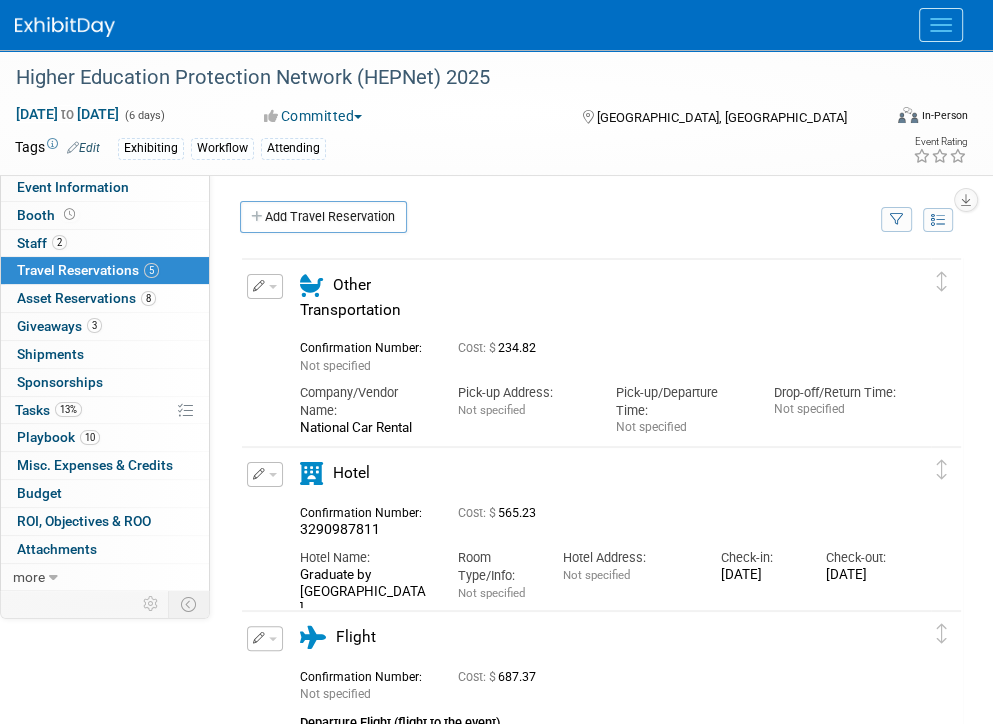 drag, startPoint x: 858, startPoint y: 591, endPoint x: 678, endPoint y: 545, distance: 185.78482 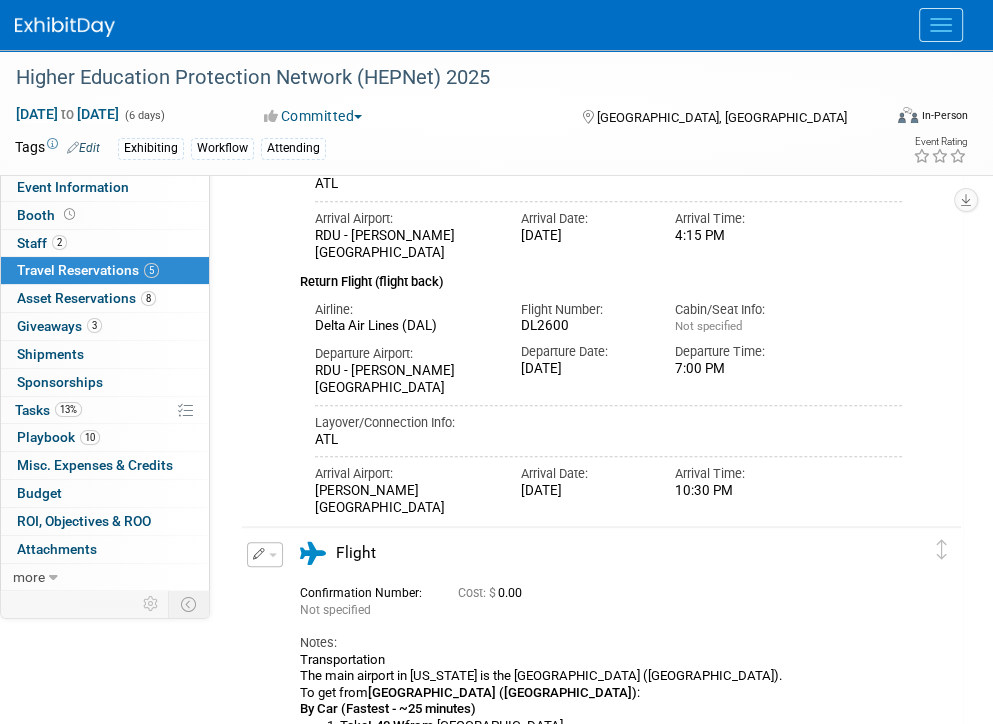 scroll, scrollTop: 700, scrollLeft: 0, axis: vertical 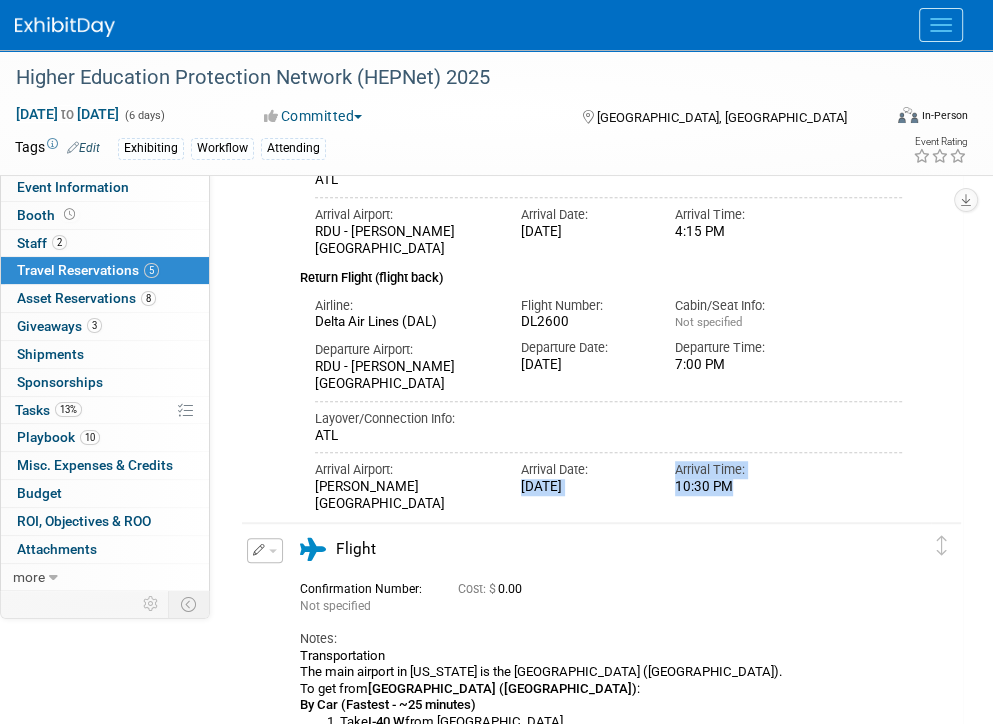 drag, startPoint x: 732, startPoint y: 486, endPoint x: 500, endPoint y: 479, distance: 232.10558 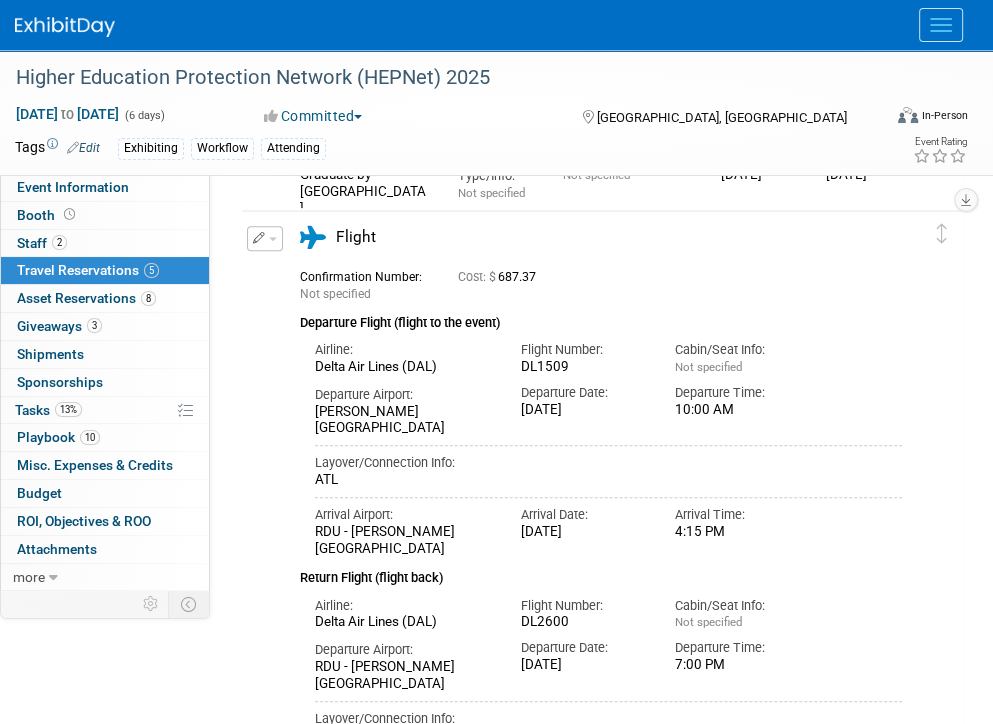 scroll, scrollTop: 200, scrollLeft: 0, axis: vertical 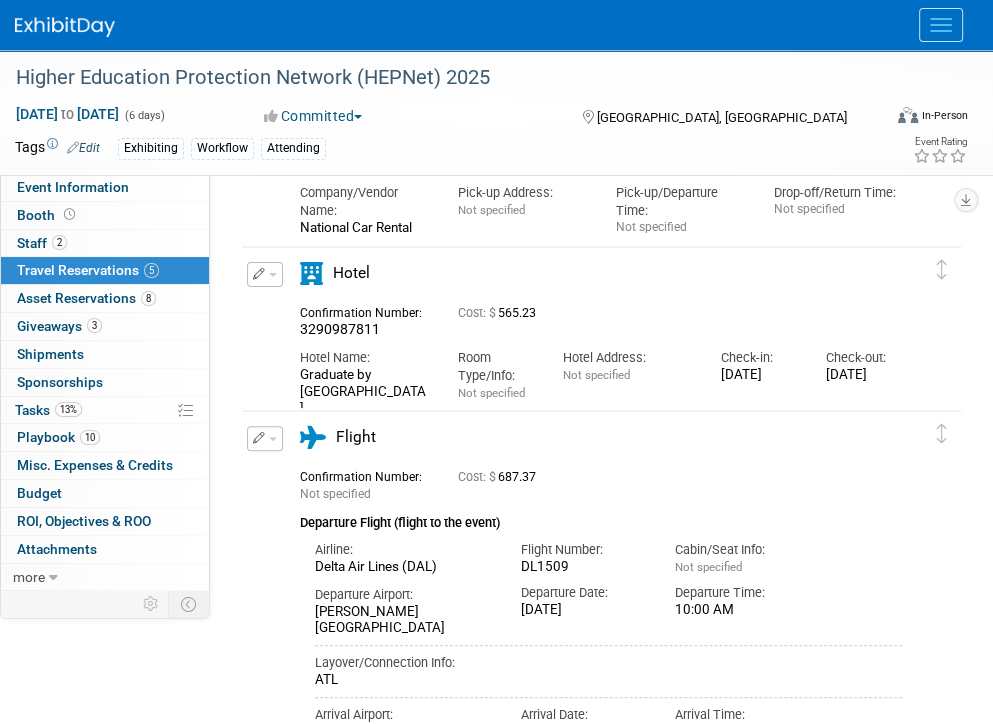 drag, startPoint x: 873, startPoint y: 384, endPoint x: 299, endPoint y: 328, distance: 576.7252 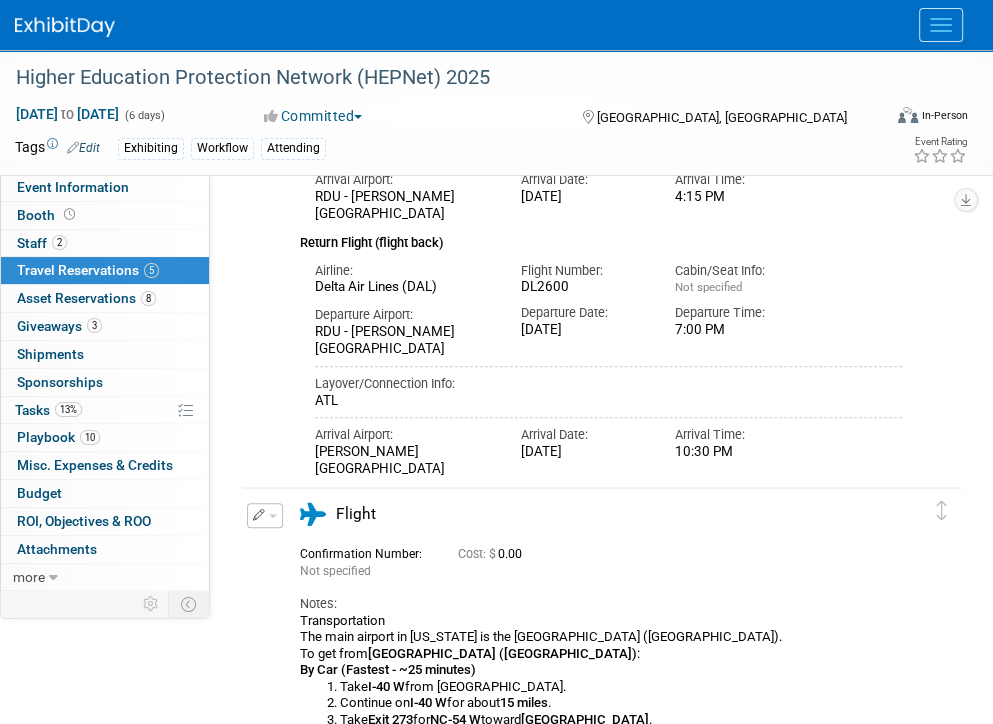 scroll, scrollTop: 700, scrollLeft: 0, axis: vertical 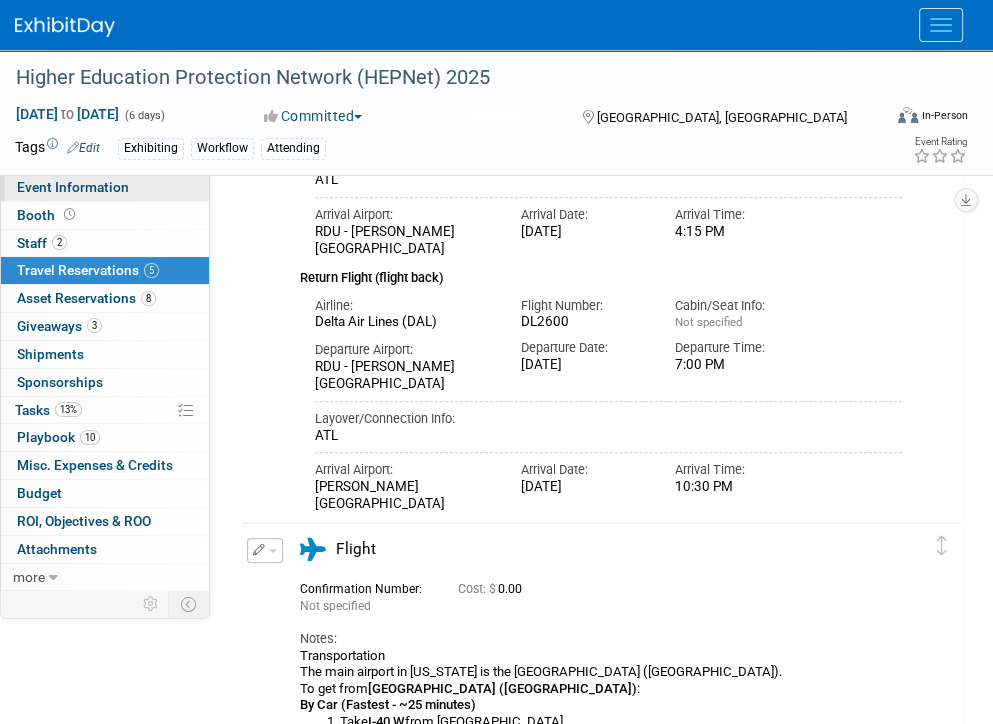 click on "Event Information" at bounding box center (73, 187) 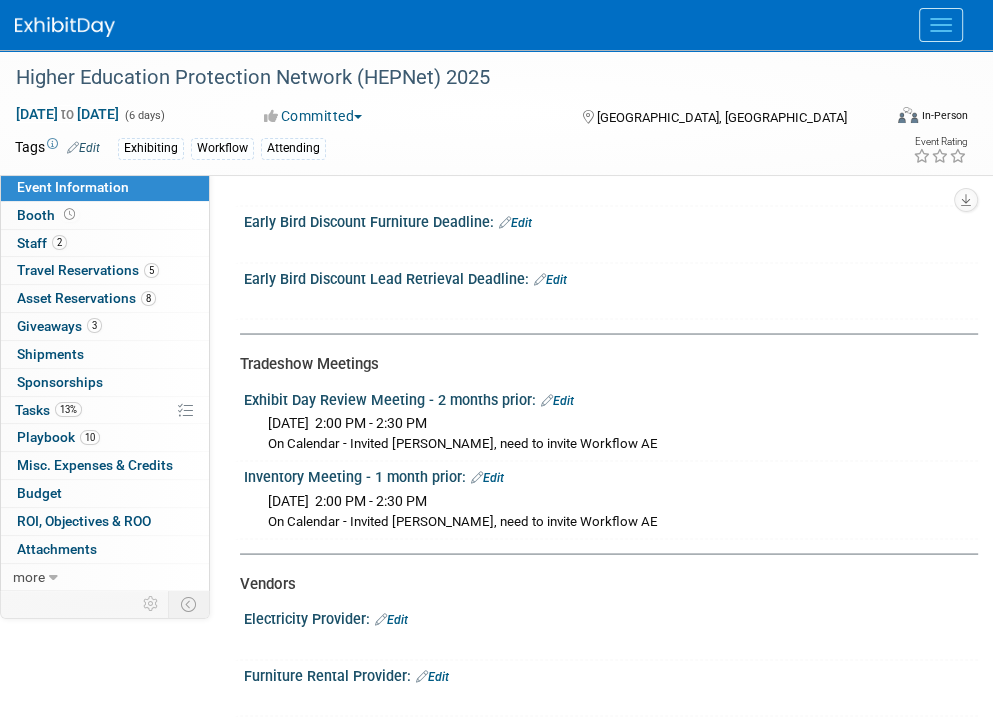 scroll, scrollTop: 2300, scrollLeft: 0, axis: vertical 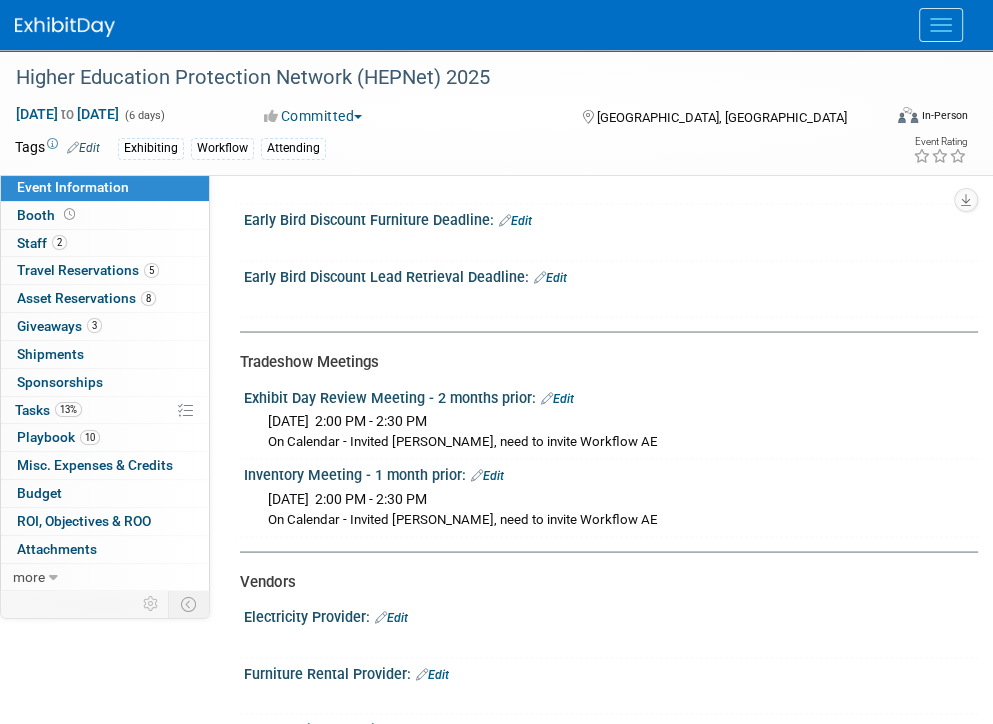 drag, startPoint x: 624, startPoint y: 522, endPoint x: 210, endPoint y: 349, distance: 448.69254 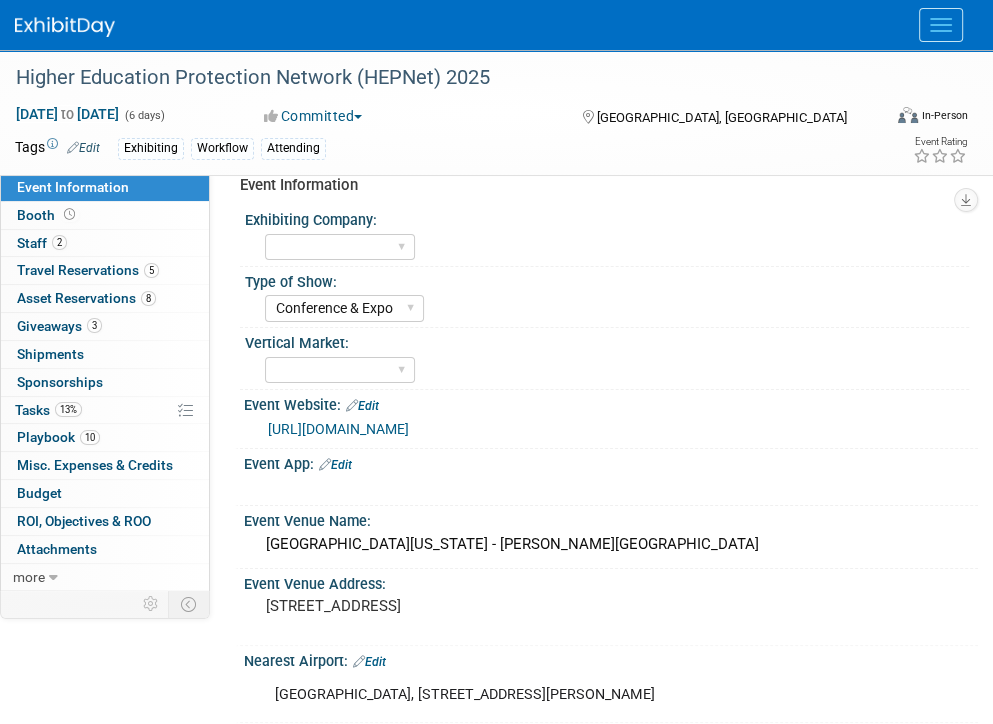 scroll, scrollTop: 0, scrollLeft: 0, axis: both 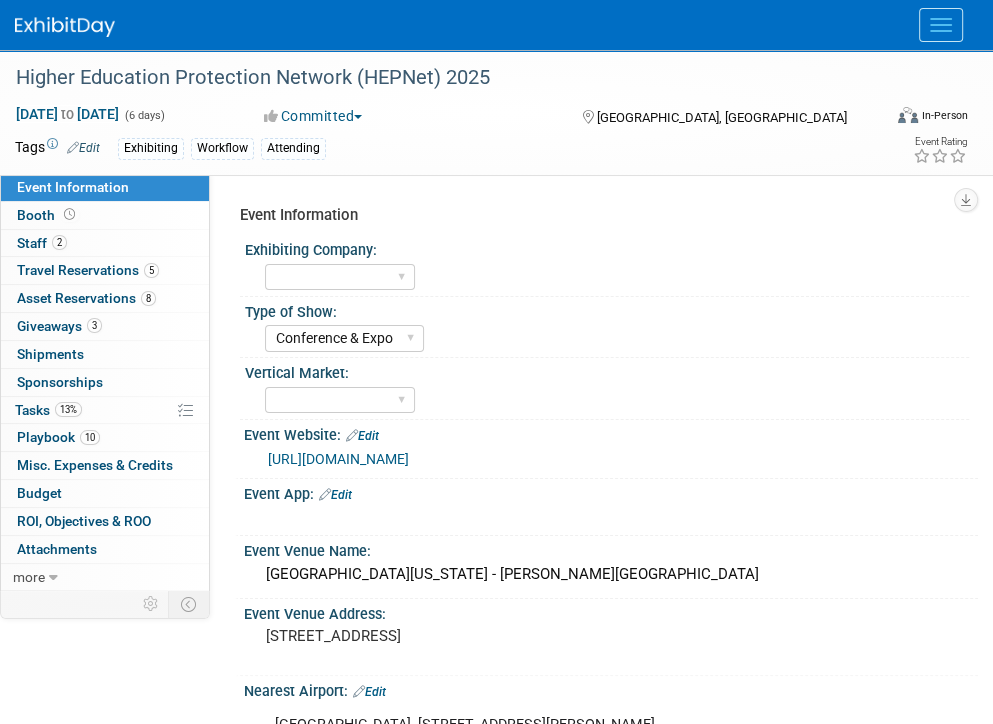 click on "https://www.higheredprotection.org/conference" at bounding box center (338, 459) 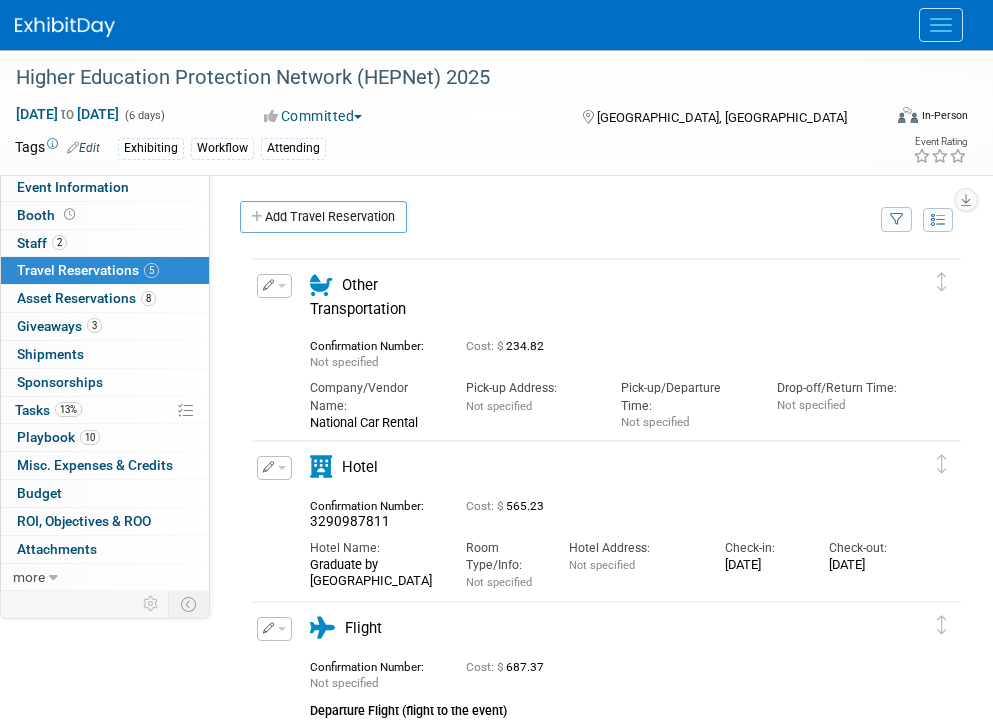 scroll, scrollTop: 200, scrollLeft: 0, axis: vertical 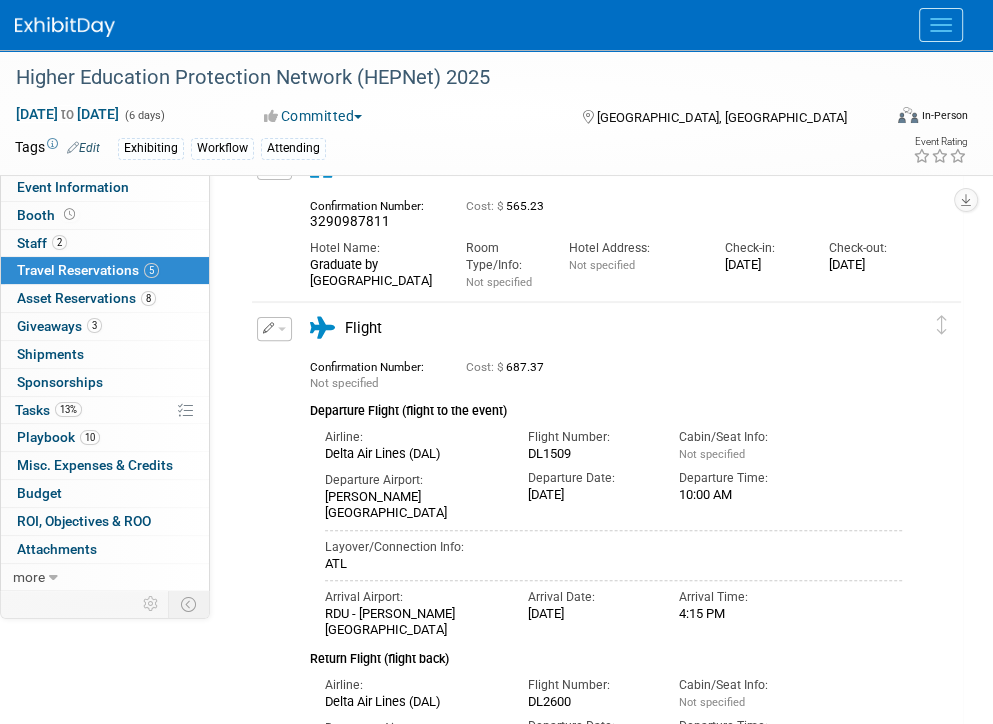 drag, startPoint x: 524, startPoint y: 490, endPoint x: 636, endPoint y: 503, distance: 112.75194 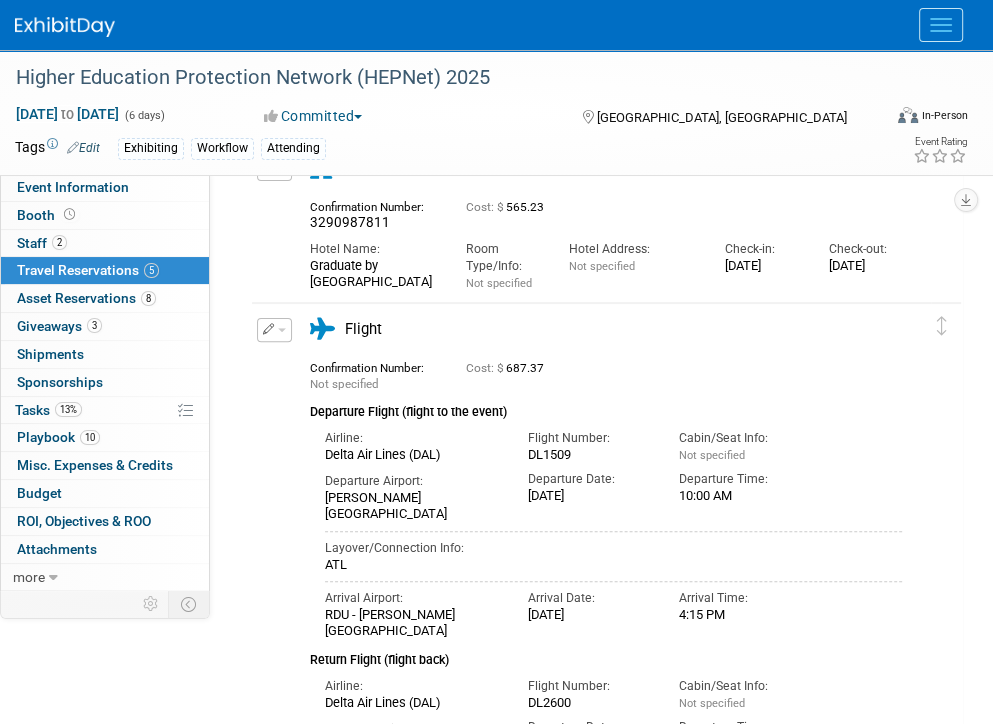 scroll, scrollTop: 300, scrollLeft: 0, axis: vertical 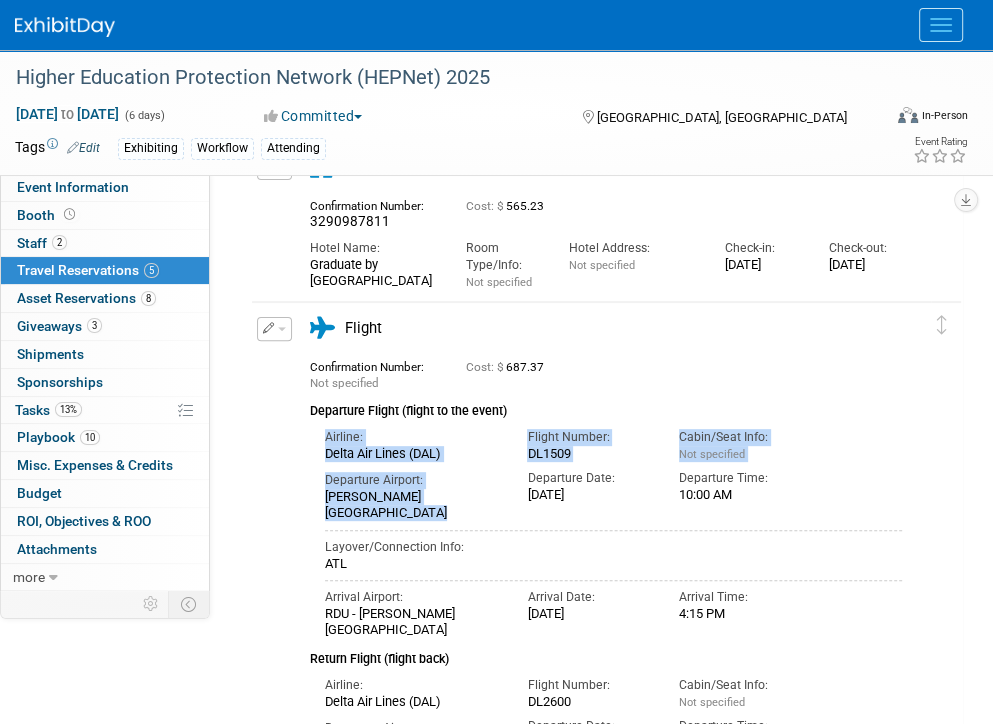 drag, startPoint x: 408, startPoint y: 513, endPoint x: 308, endPoint y: 430, distance: 129.95769 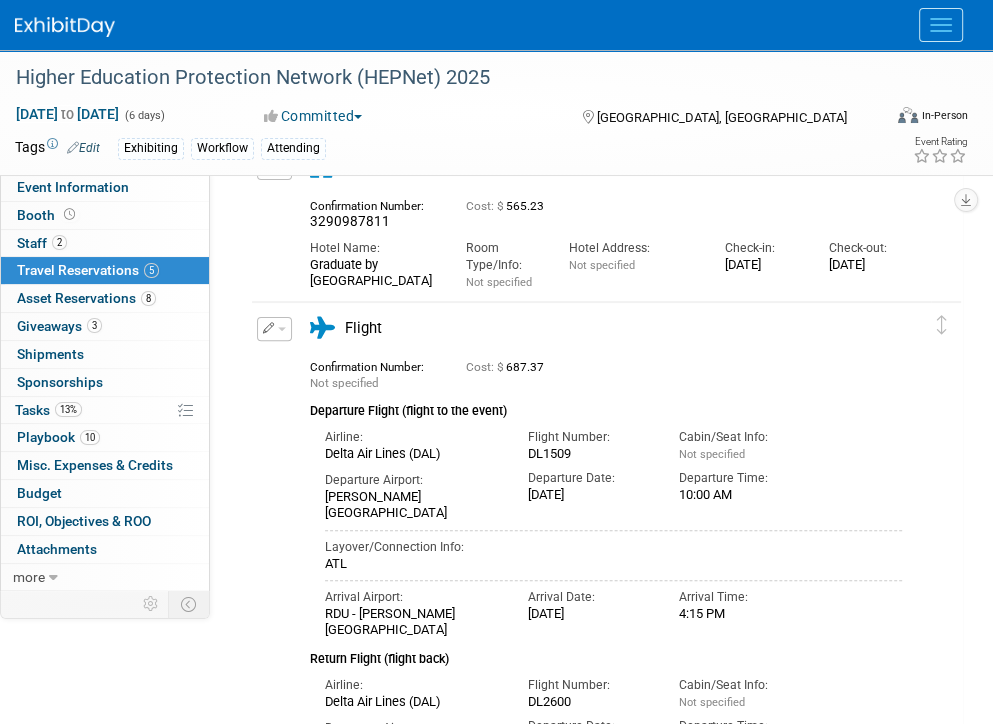 click on "Departure Date:
Sun. Sep 28, 2025" at bounding box center [588, 482] 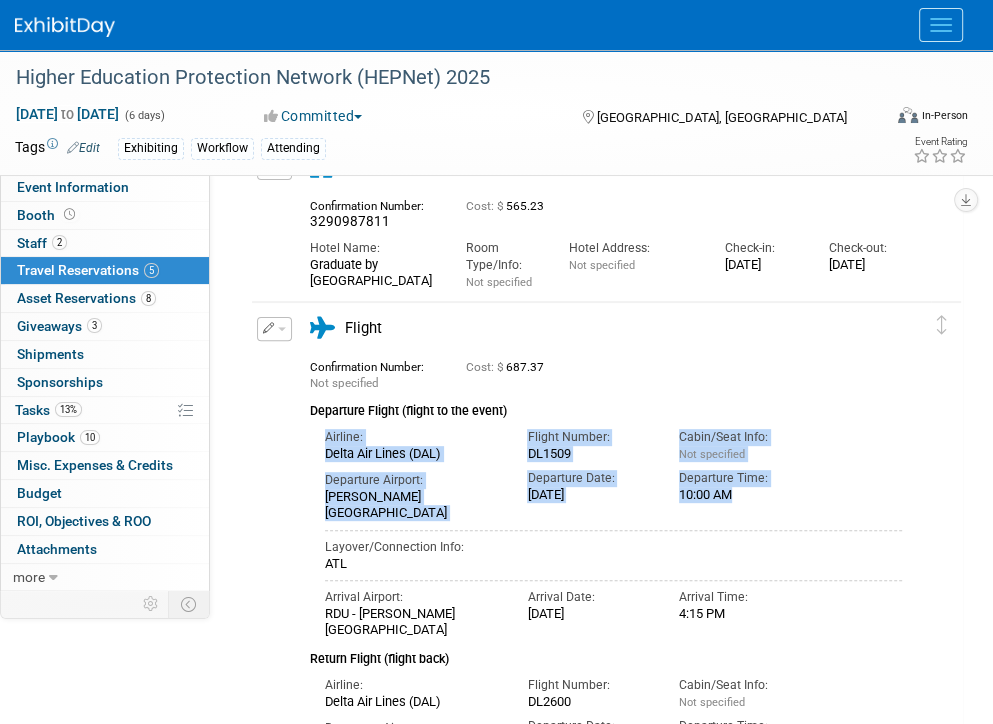 drag, startPoint x: 322, startPoint y: 433, endPoint x: 764, endPoint y: 502, distance: 447.35333 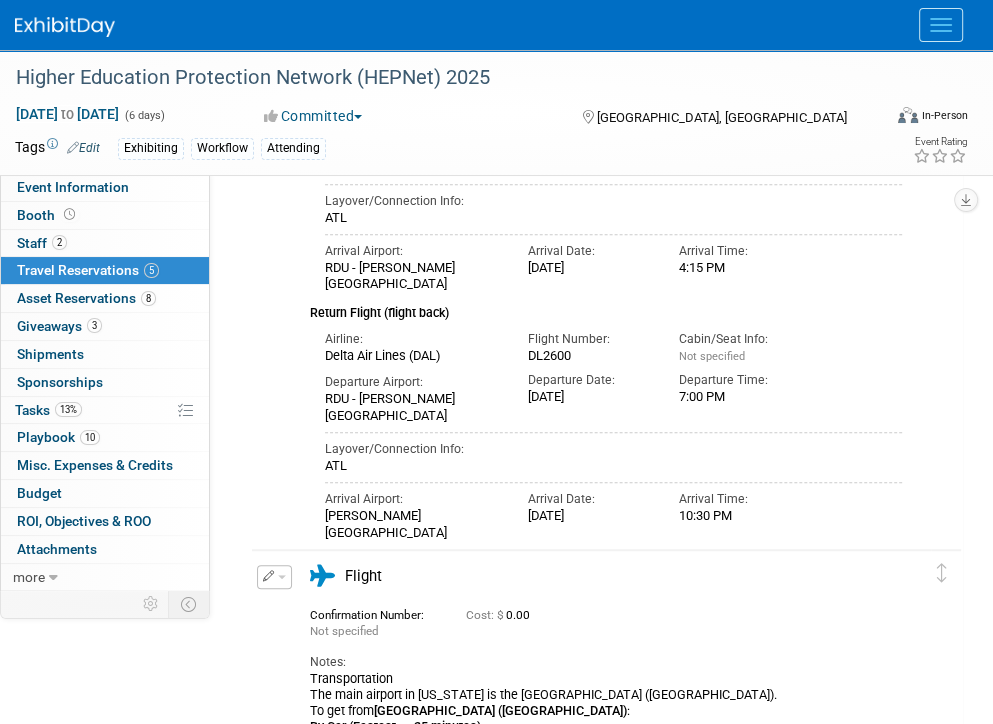 scroll, scrollTop: 600, scrollLeft: 0, axis: vertical 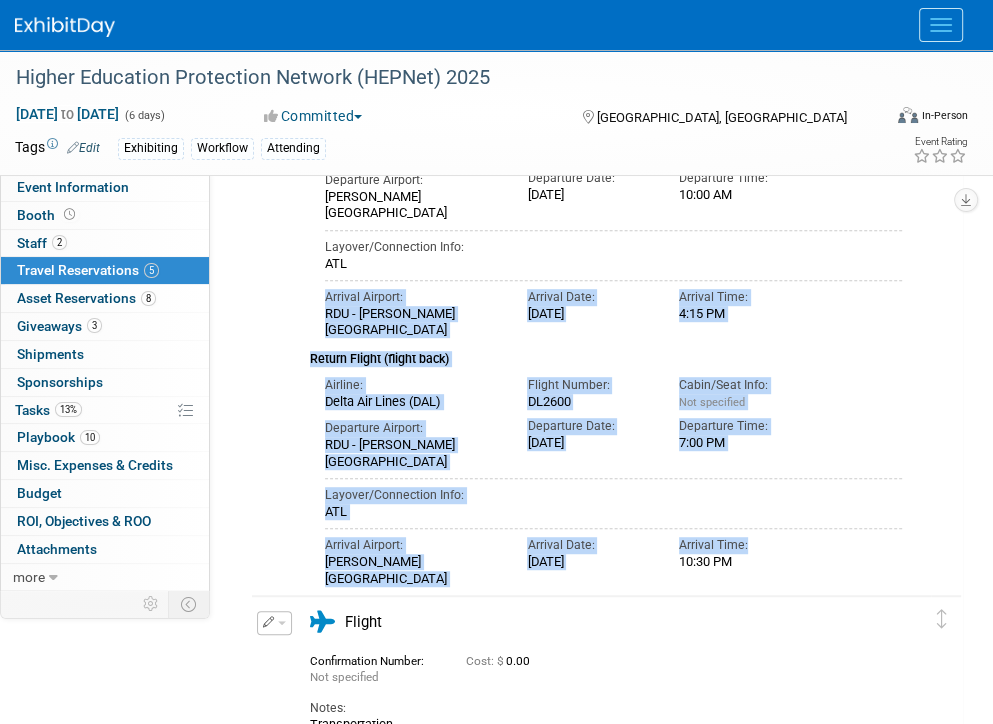 drag, startPoint x: 764, startPoint y: 550, endPoint x: 291, endPoint y: 277, distance: 546.13 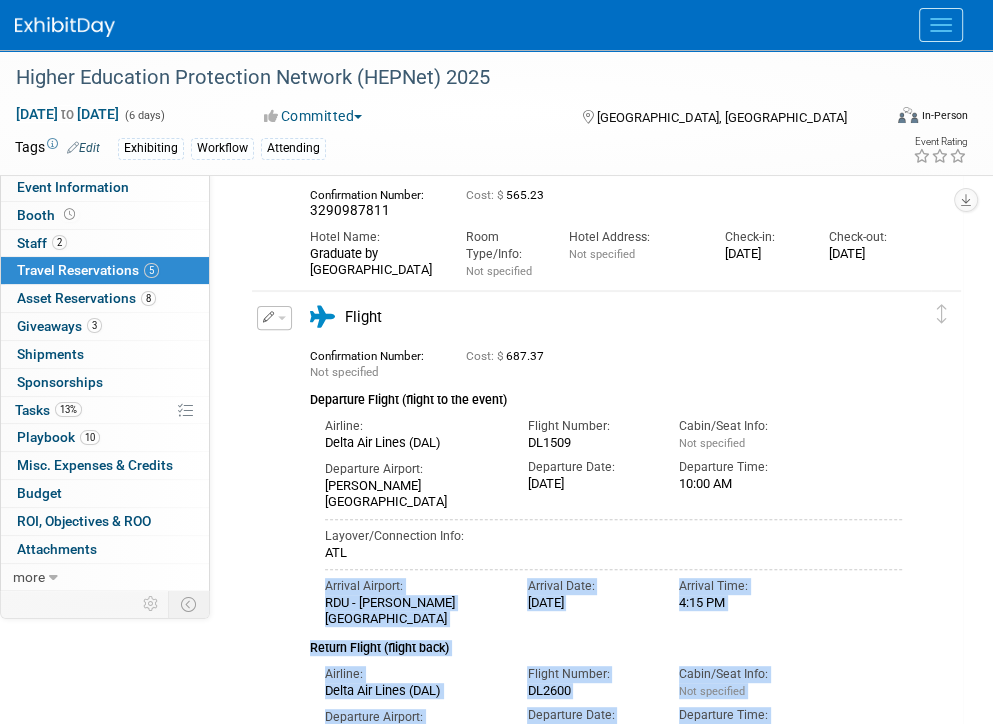 scroll, scrollTop: 300, scrollLeft: 0, axis: vertical 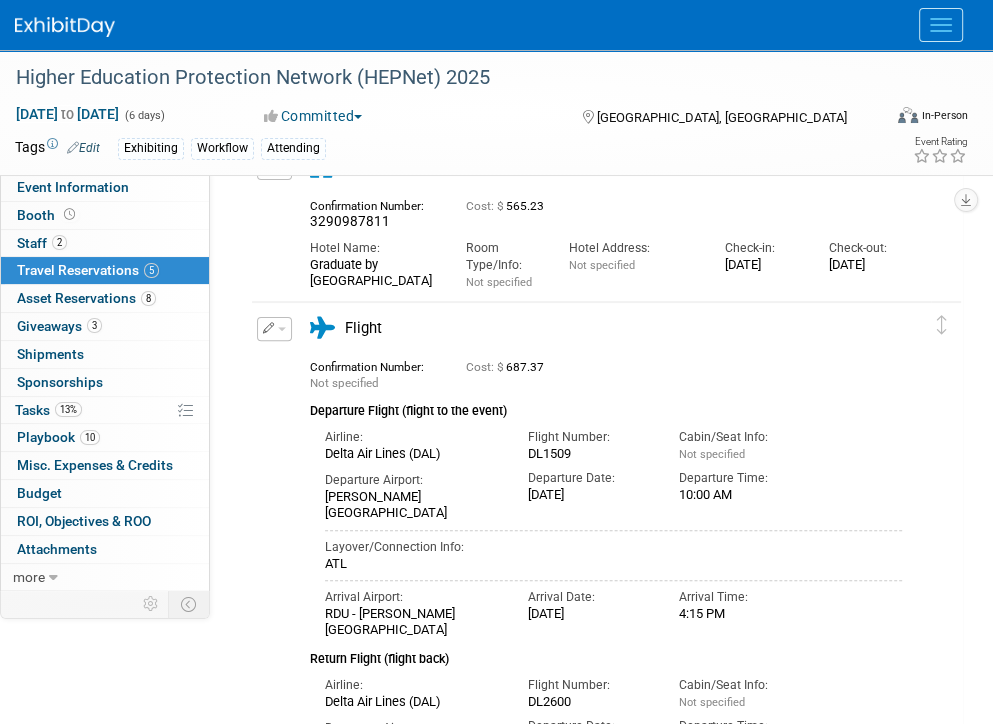 click on "Departure Date:
Sun. Sep 28, 2025" at bounding box center [588, 482] 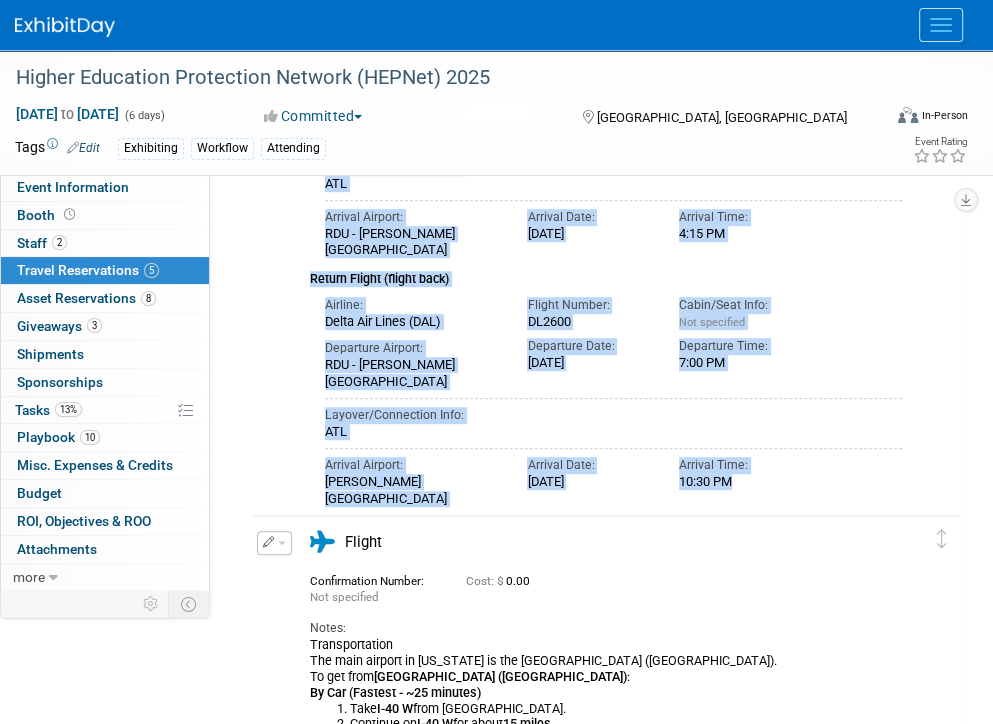 scroll, scrollTop: 700, scrollLeft: 0, axis: vertical 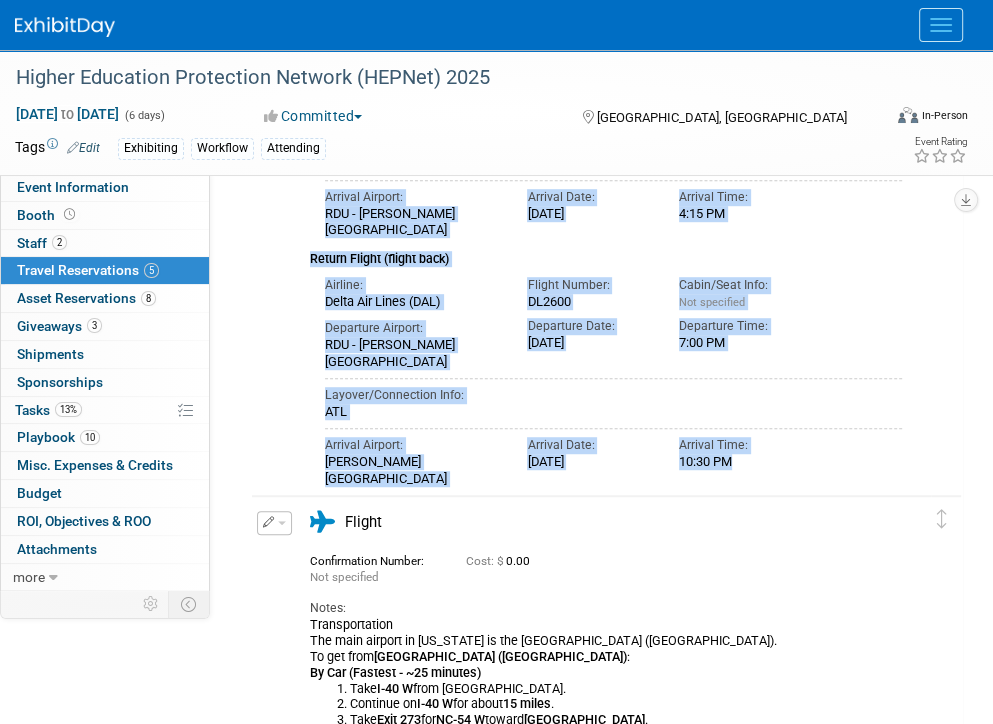 drag, startPoint x: 309, startPoint y: 405, endPoint x: 728, endPoint y: 459, distance: 422.4654 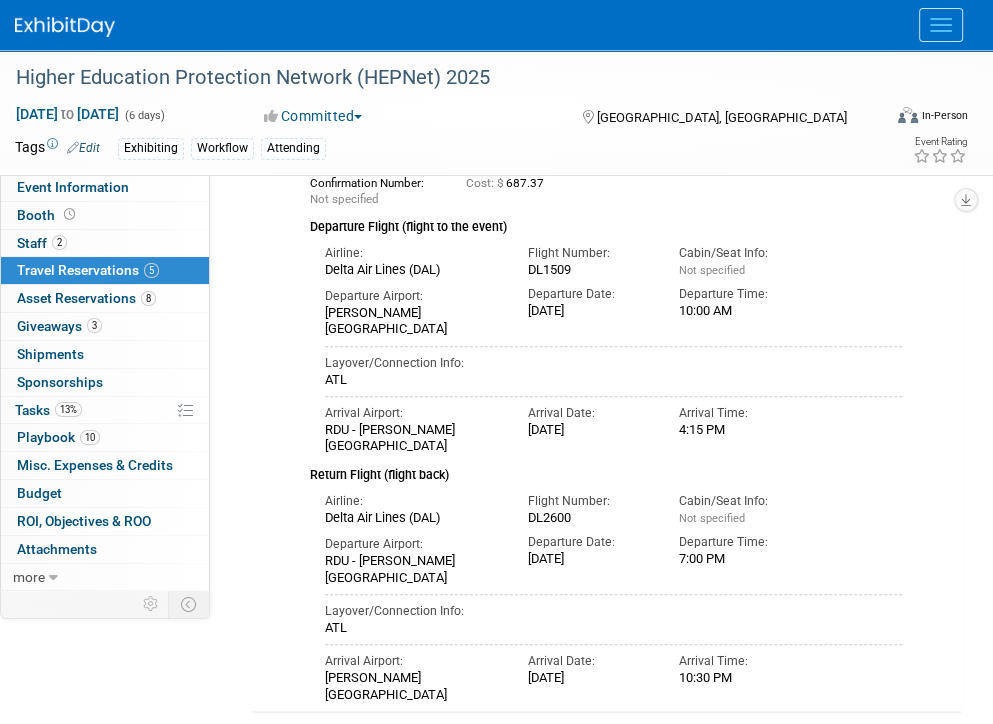 scroll, scrollTop: 400, scrollLeft: 0, axis: vertical 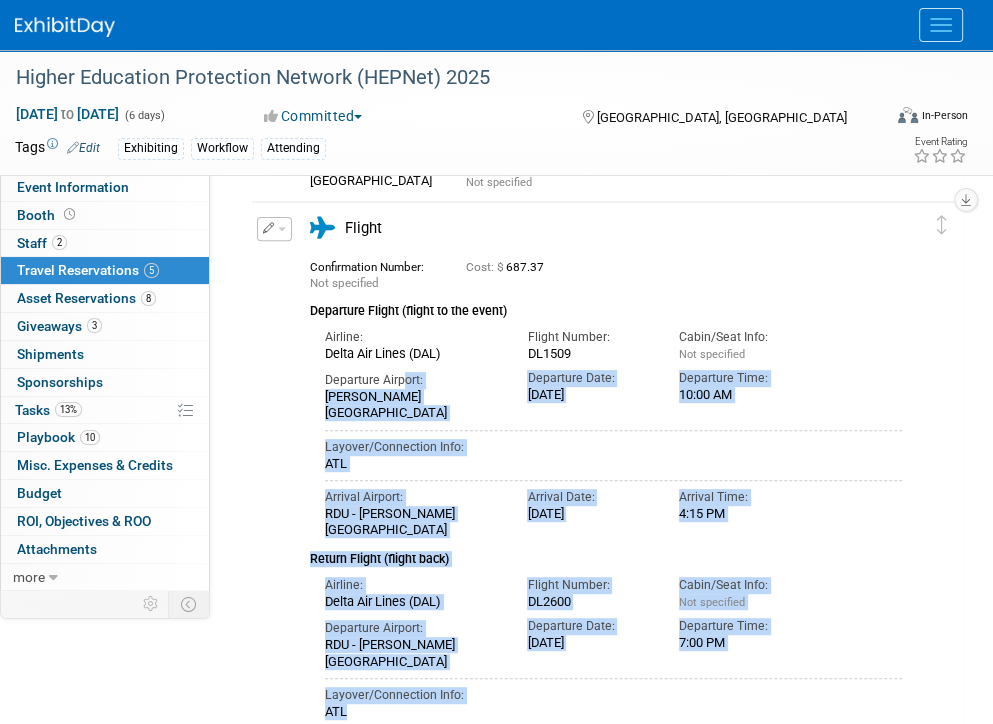 drag, startPoint x: 684, startPoint y: 479, endPoint x: 400, endPoint y: 351, distance: 311.51245 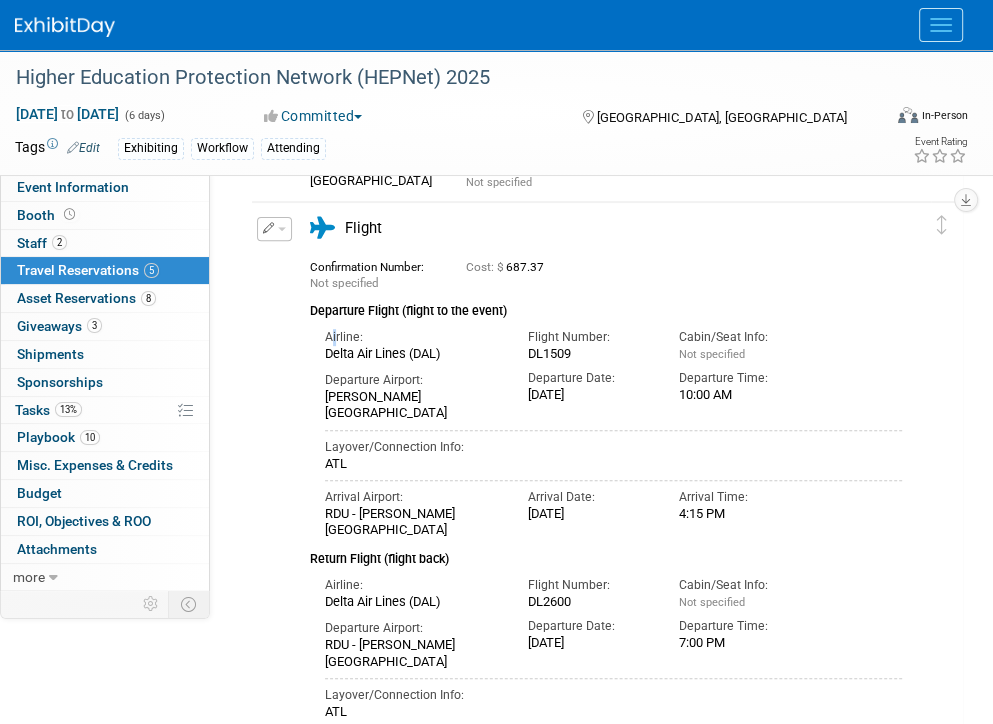 drag, startPoint x: 400, startPoint y: 351, endPoint x: 334, endPoint y: 321, distance: 72.498276 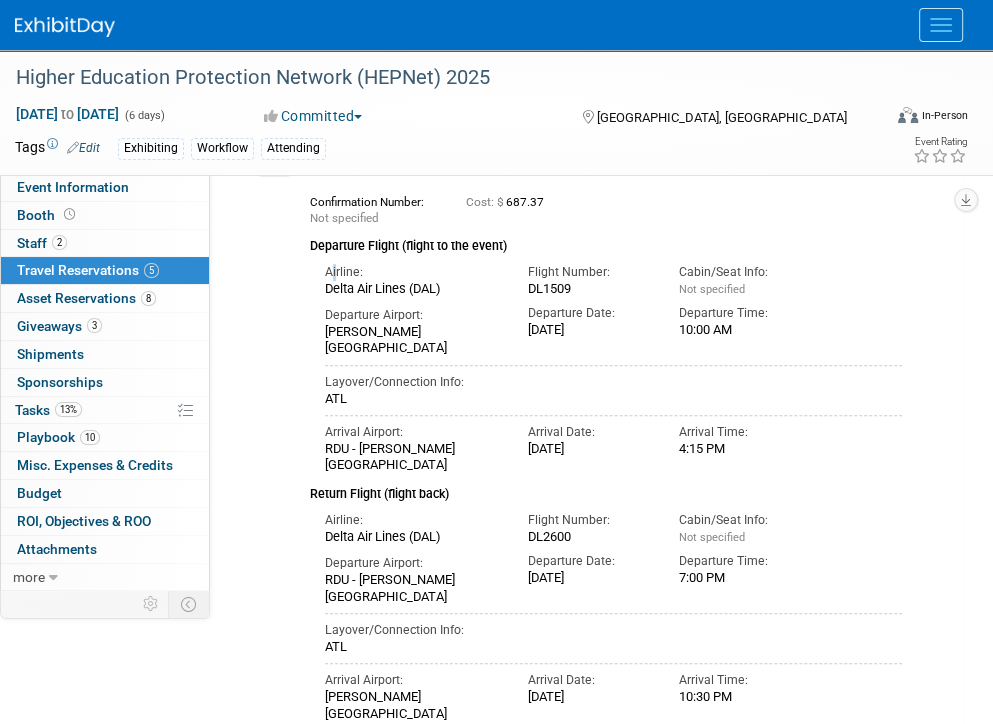 scroll, scrollTop: 600, scrollLeft: 0, axis: vertical 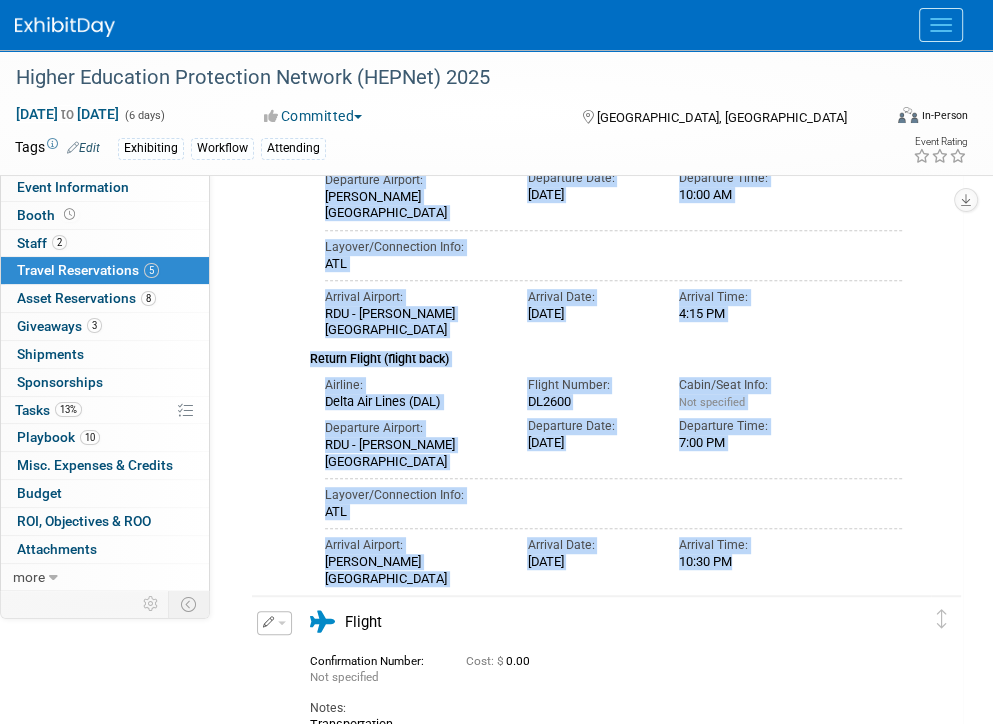 drag, startPoint x: 333, startPoint y: 321, endPoint x: 732, endPoint y: 560, distance: 465.10428 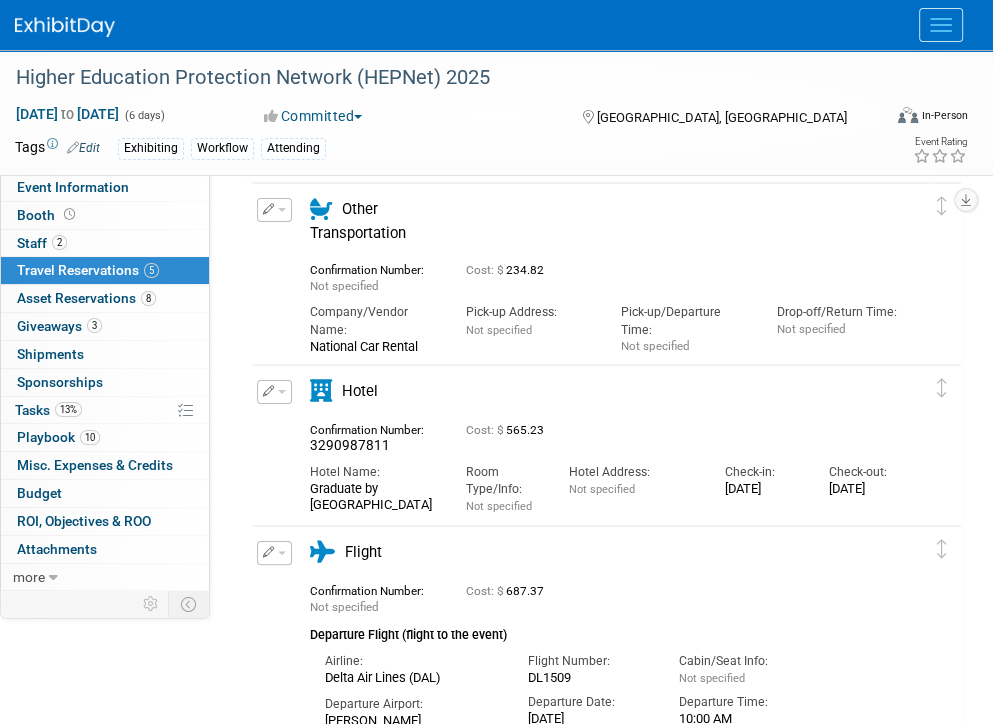 scroll, scrollTop: 0, scrollLeft: 0, axis: both 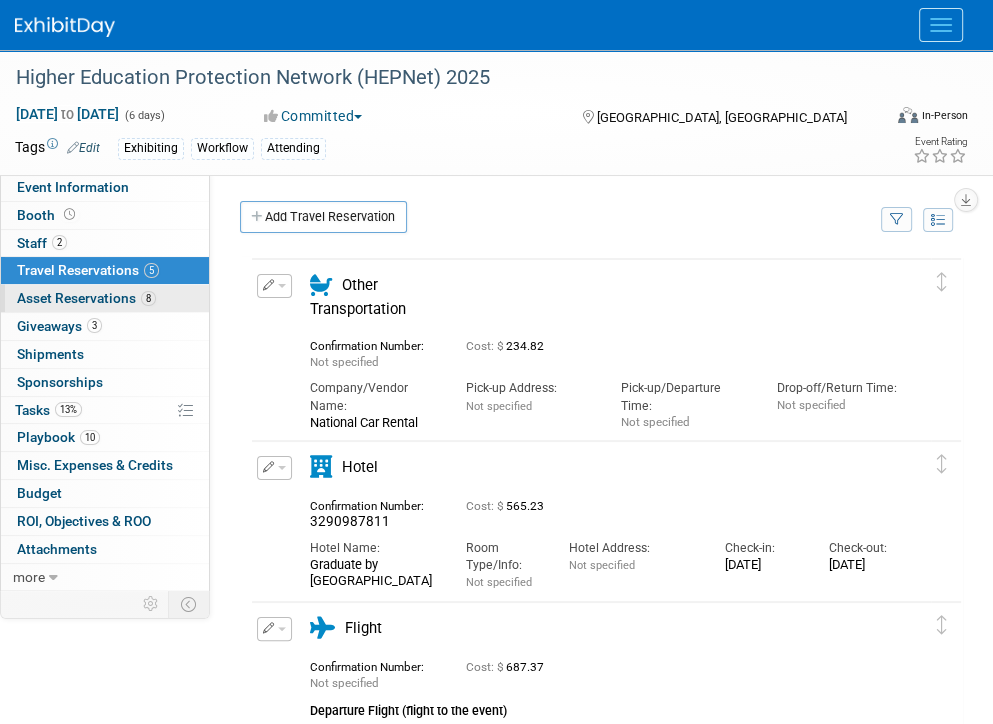 click on "Asset Reservations 8" at bounding box center (86, 298) 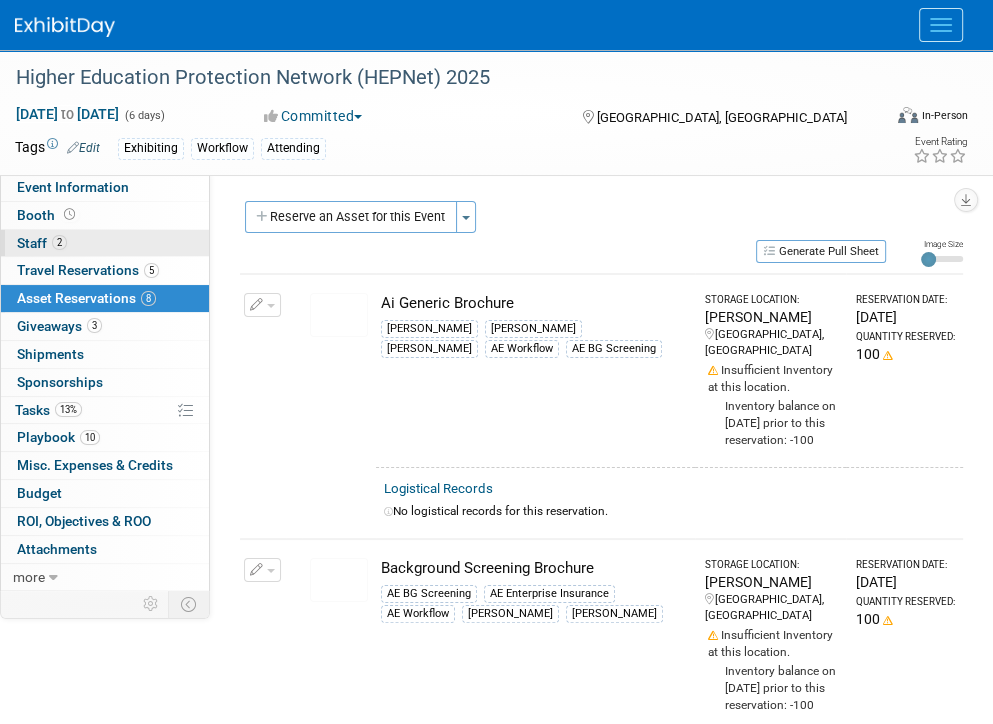 click on "Staff 2" at bounding box center (42, 243) 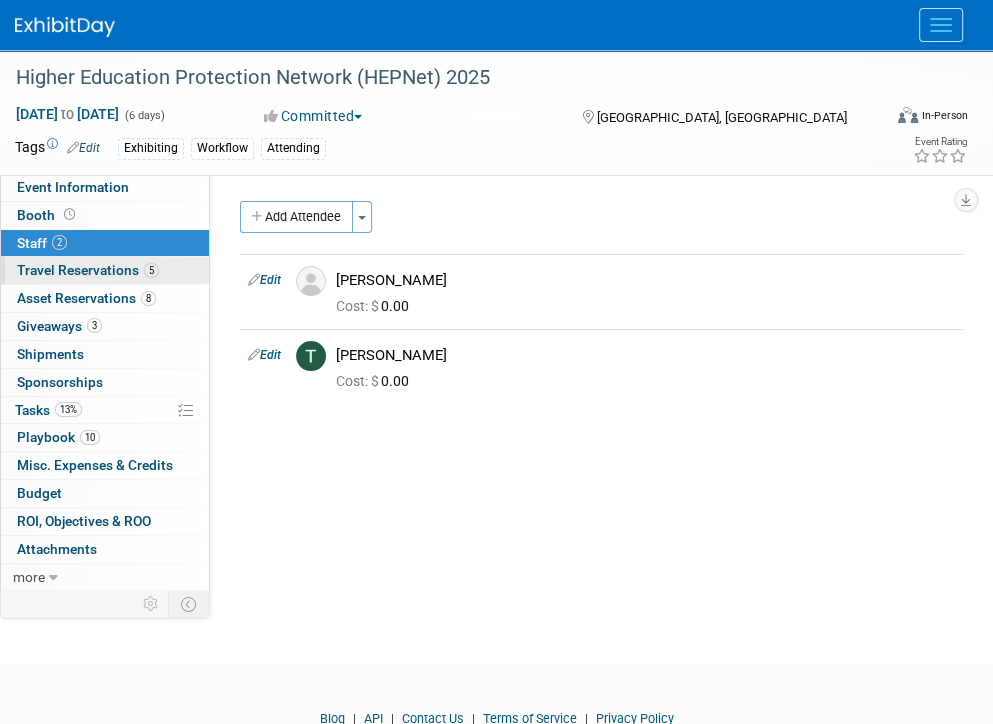 click on "Travel Reservations 5" at bounding box center [88, 270] 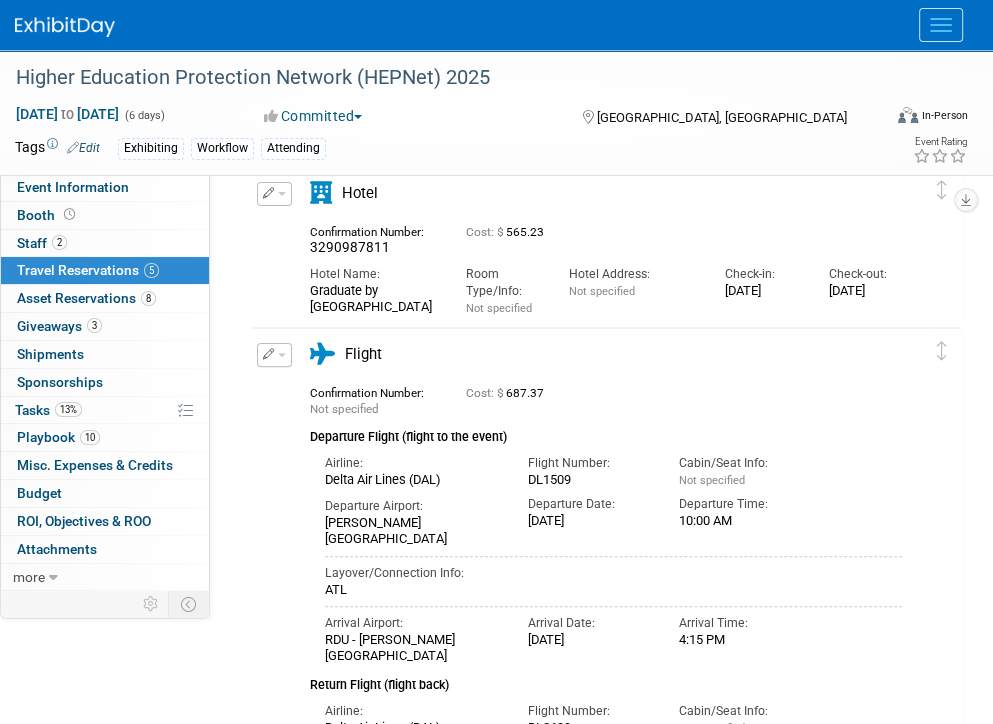 scroll, scrollTop: 300, scrollLeft: 0, axis: vertical 